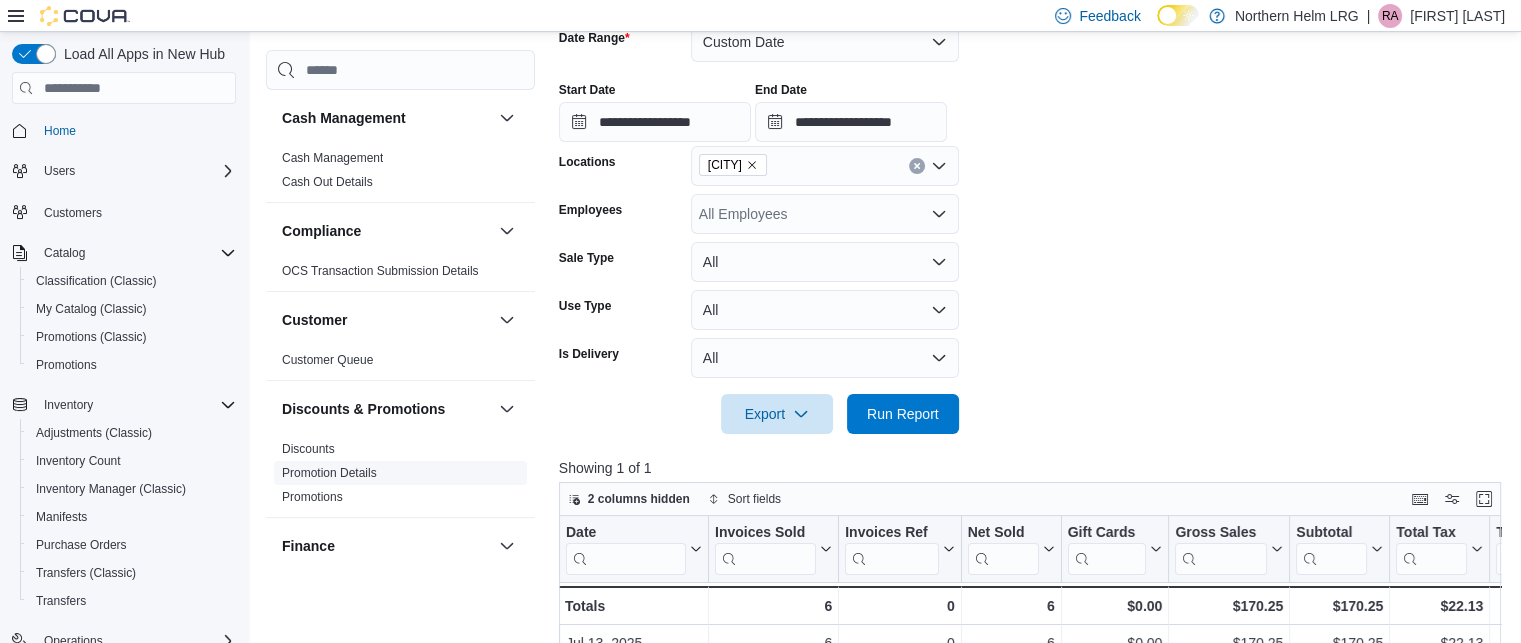 scroll, scrollTop: 320, scrollLeft: 0, axis: vertical 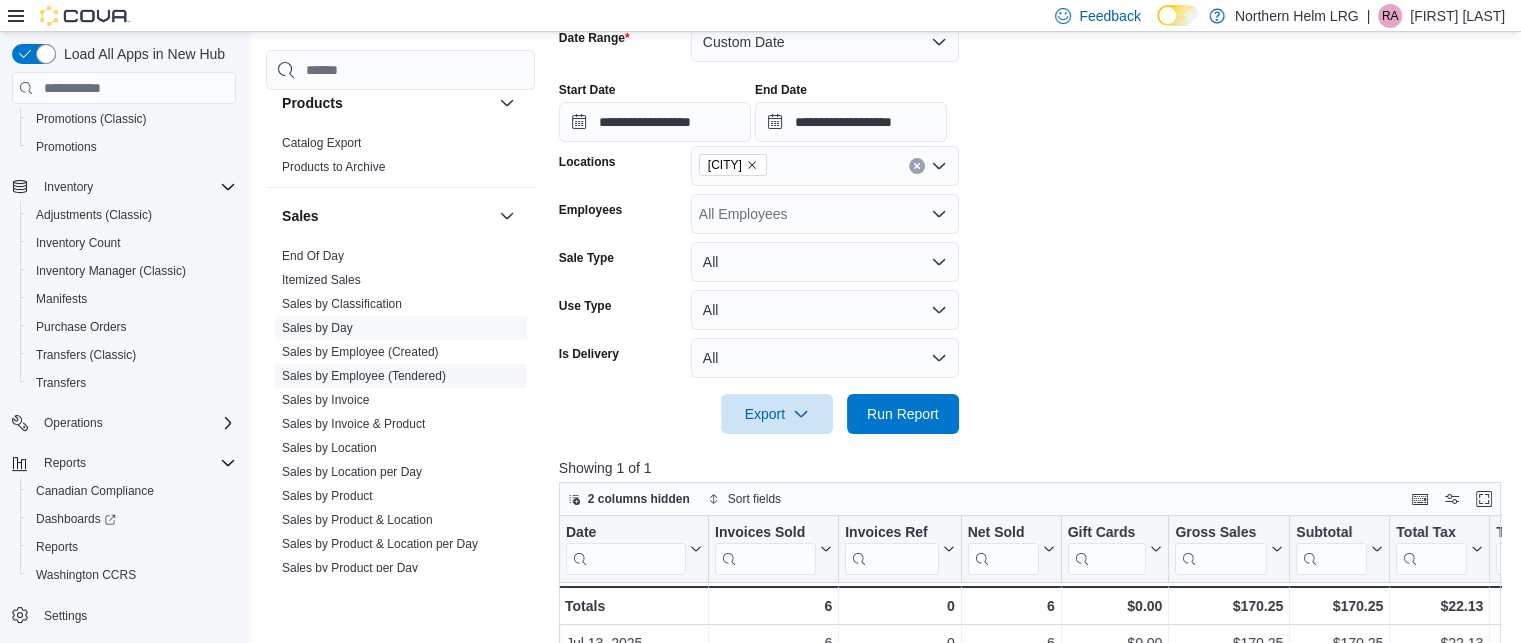 click on "Sales by Employee (Tendered)" at bounding box center [364, 376] 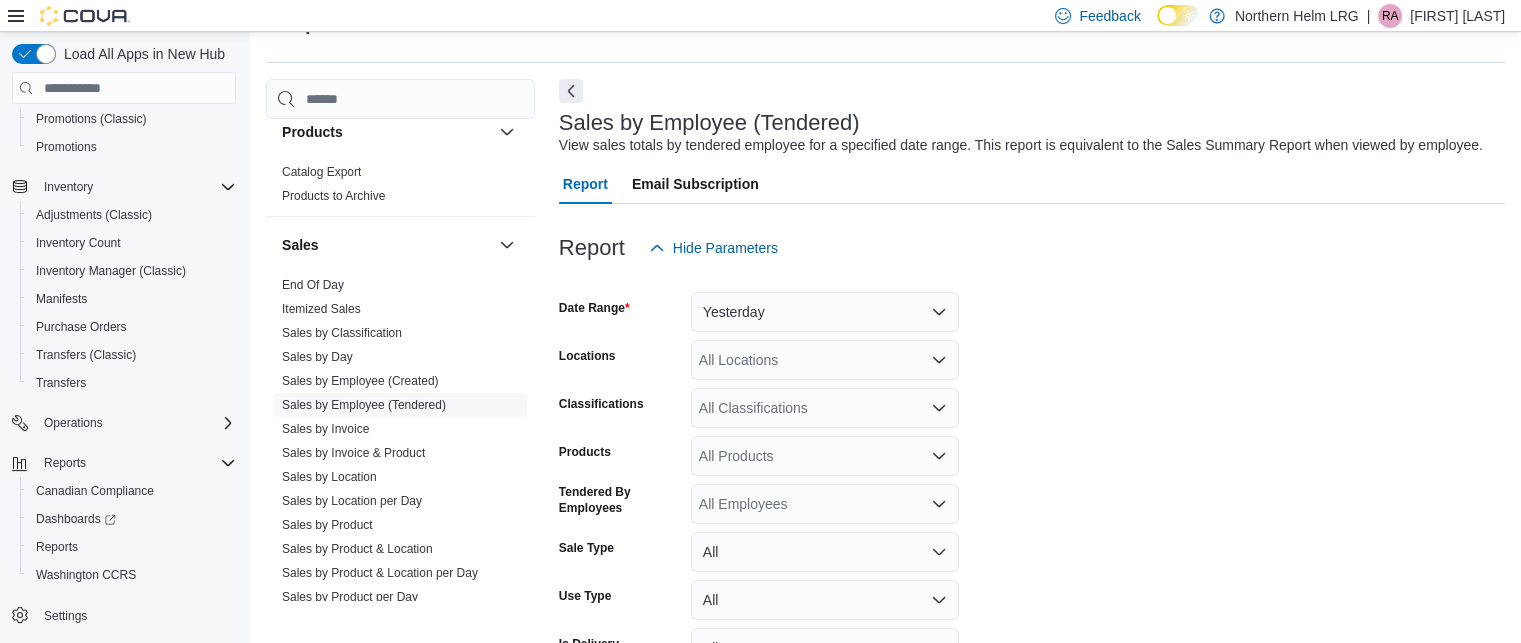 scroll, scrollTop: 46, scrollLeft: 0, axis: vertical 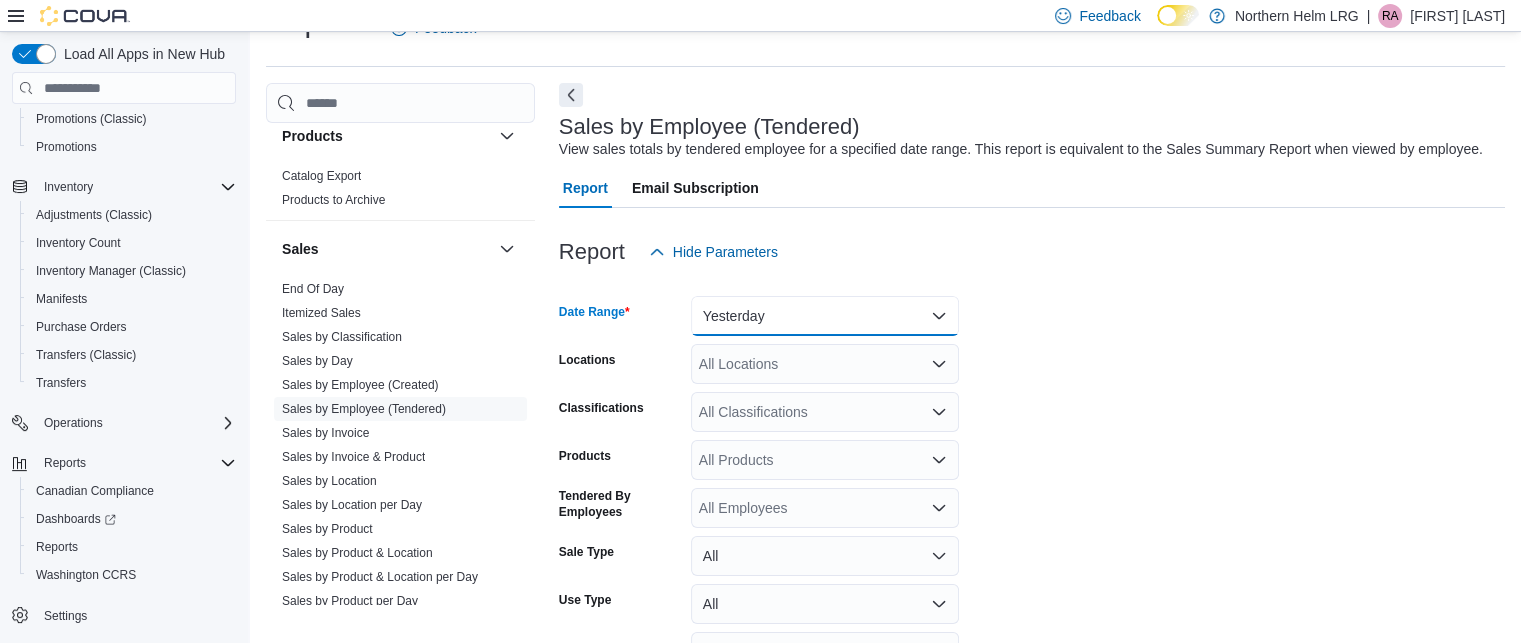 click on "Yesterday" at bounding box center [825, 316] 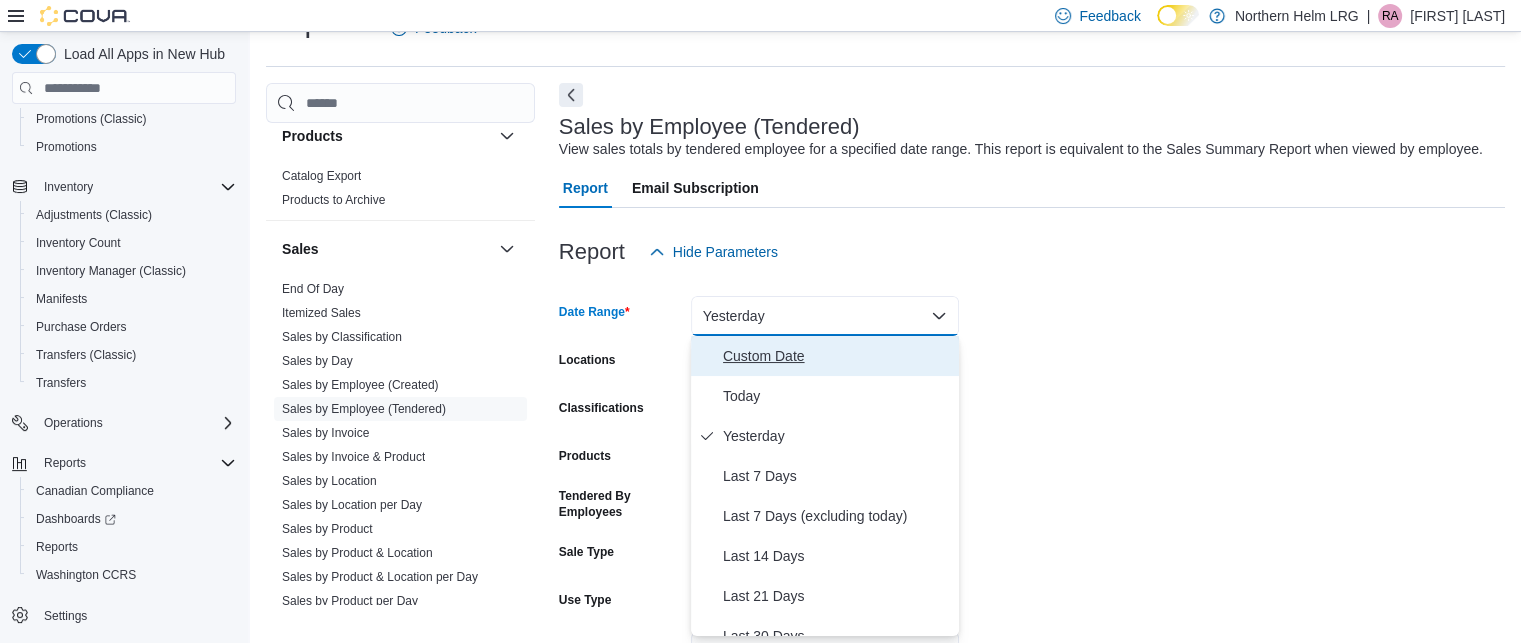 click on "Custom Date" at bounding box center (837, 356) 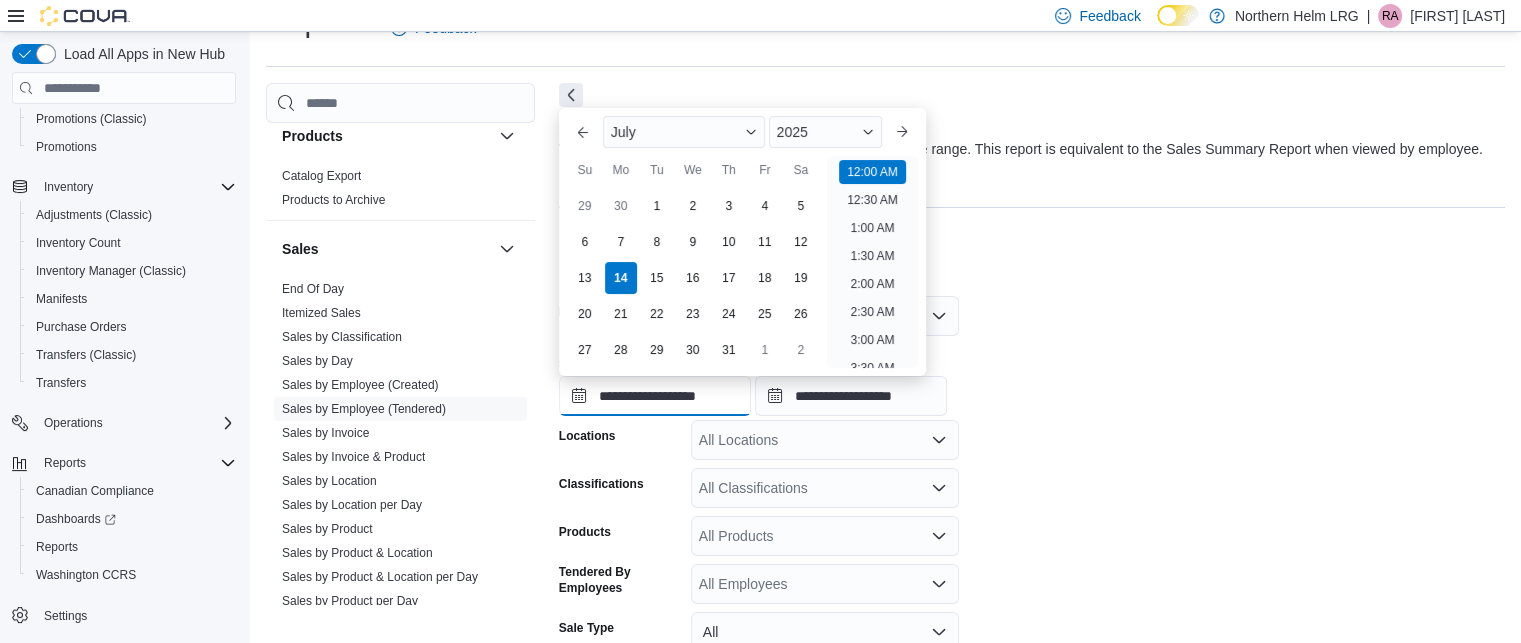 click on "**********" at bounding box center [655, 396] 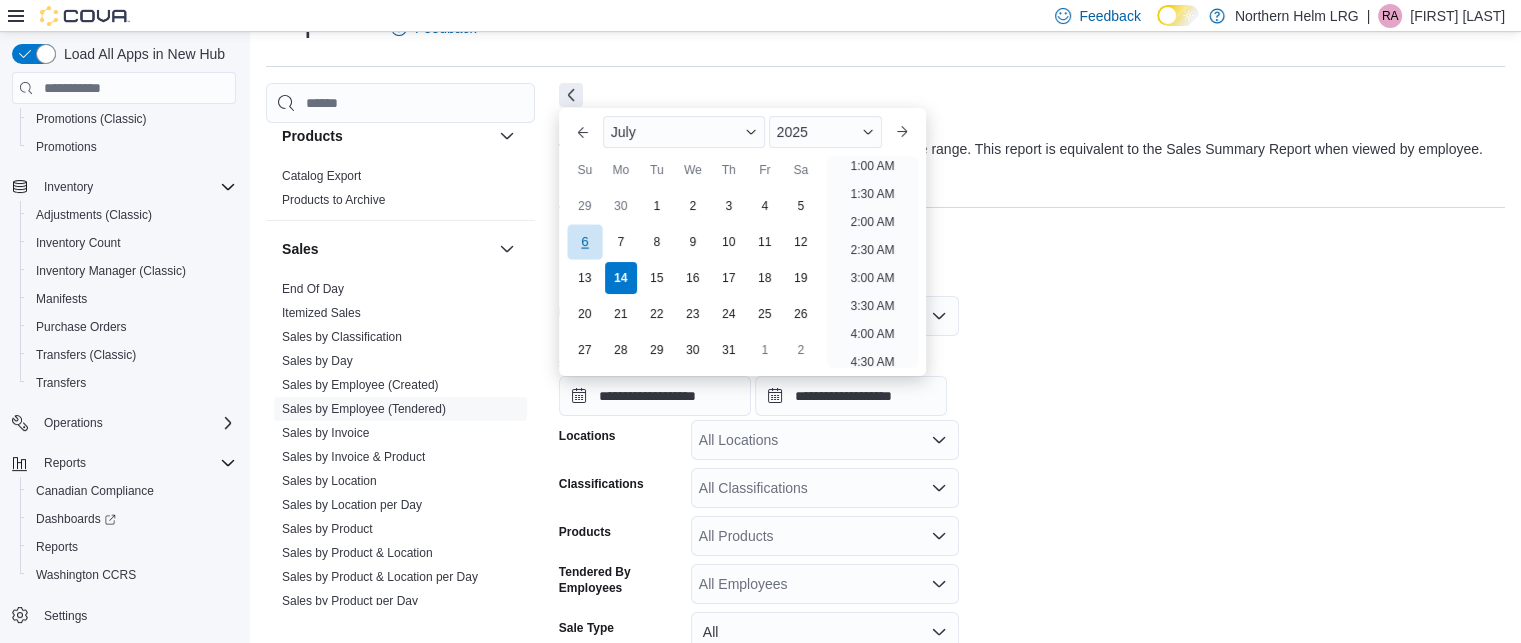 click on "6" at bounding box center [584, 242] 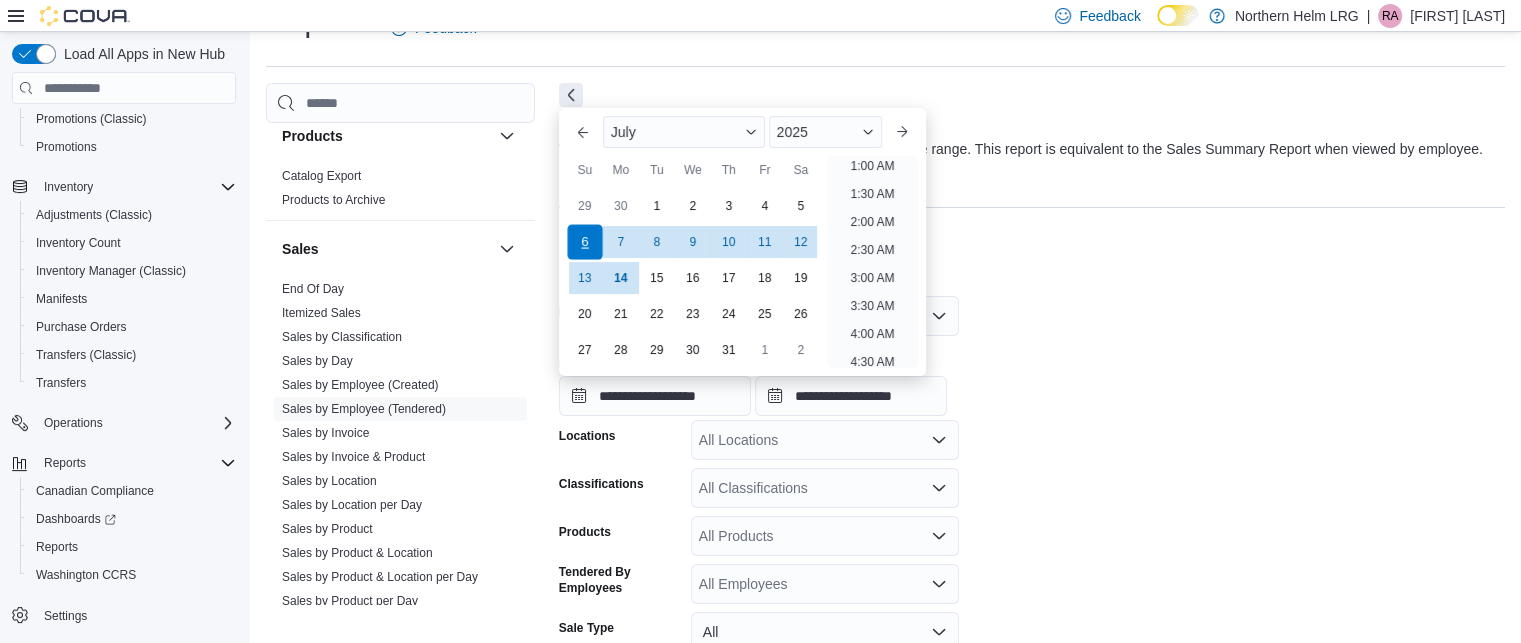 scroll, scrollTop: 4, scrollLeft: 0, axis: vertical 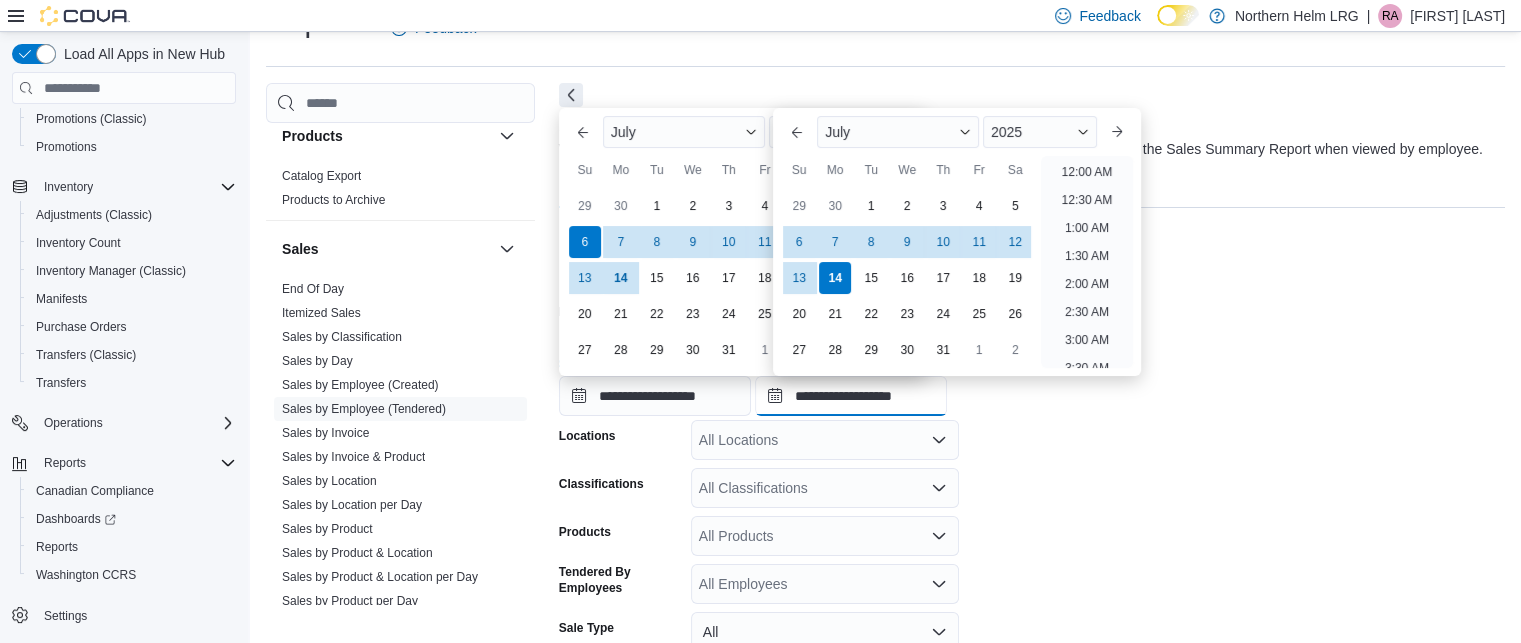 click on "**********" at bounding box center (851, 396) 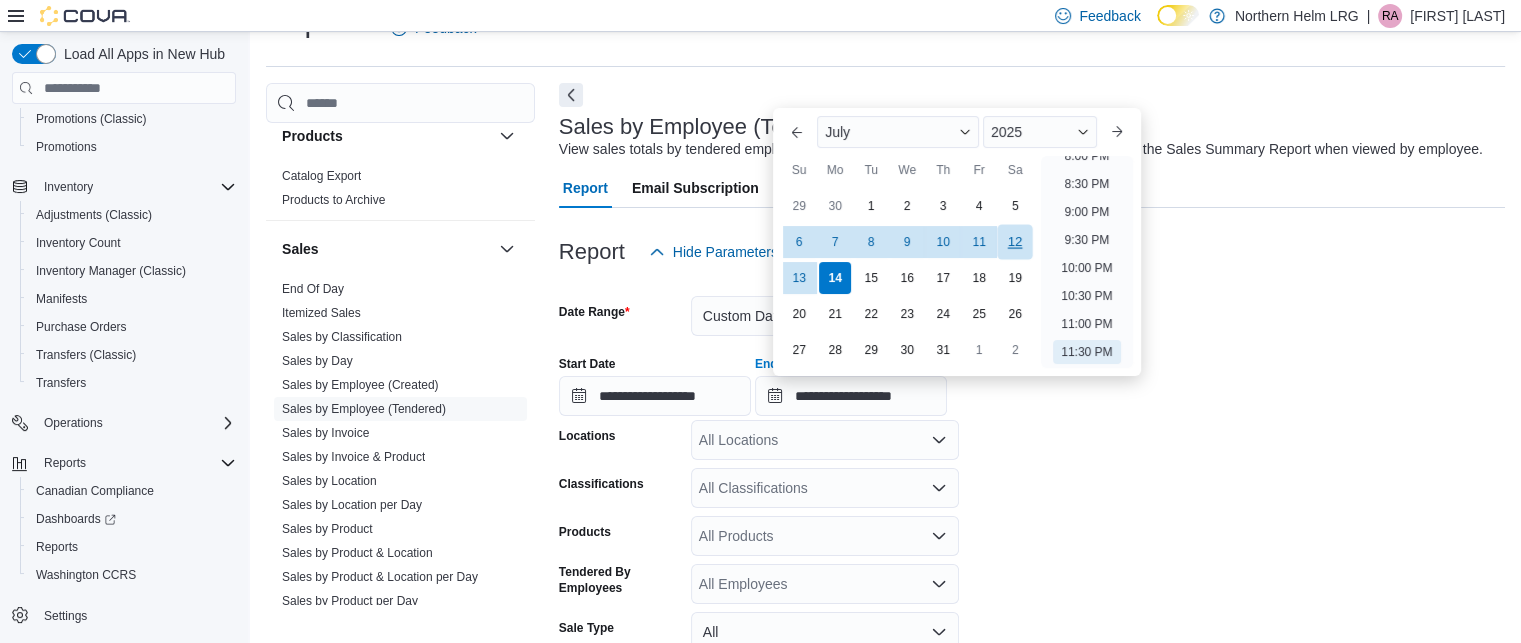 click on "12" at bounding box center (1015, 242) 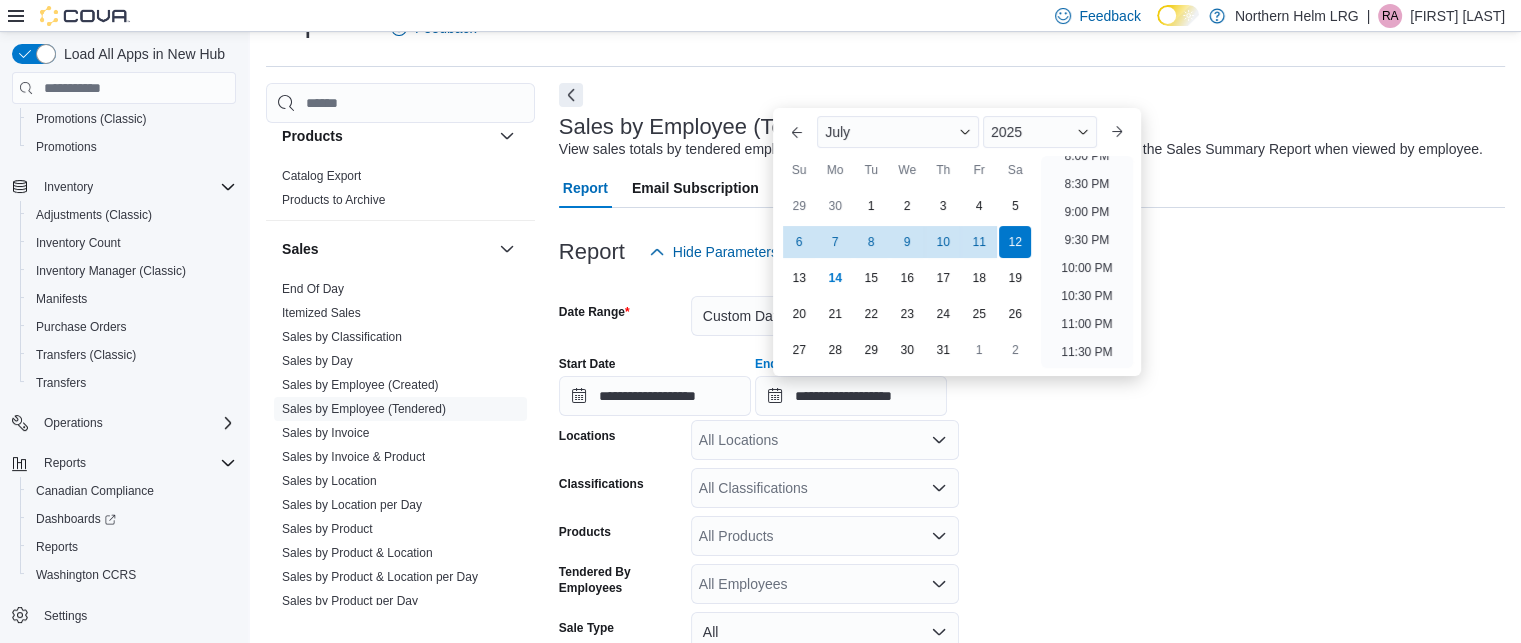 click on "**********" at bounding box center (1032, 538) 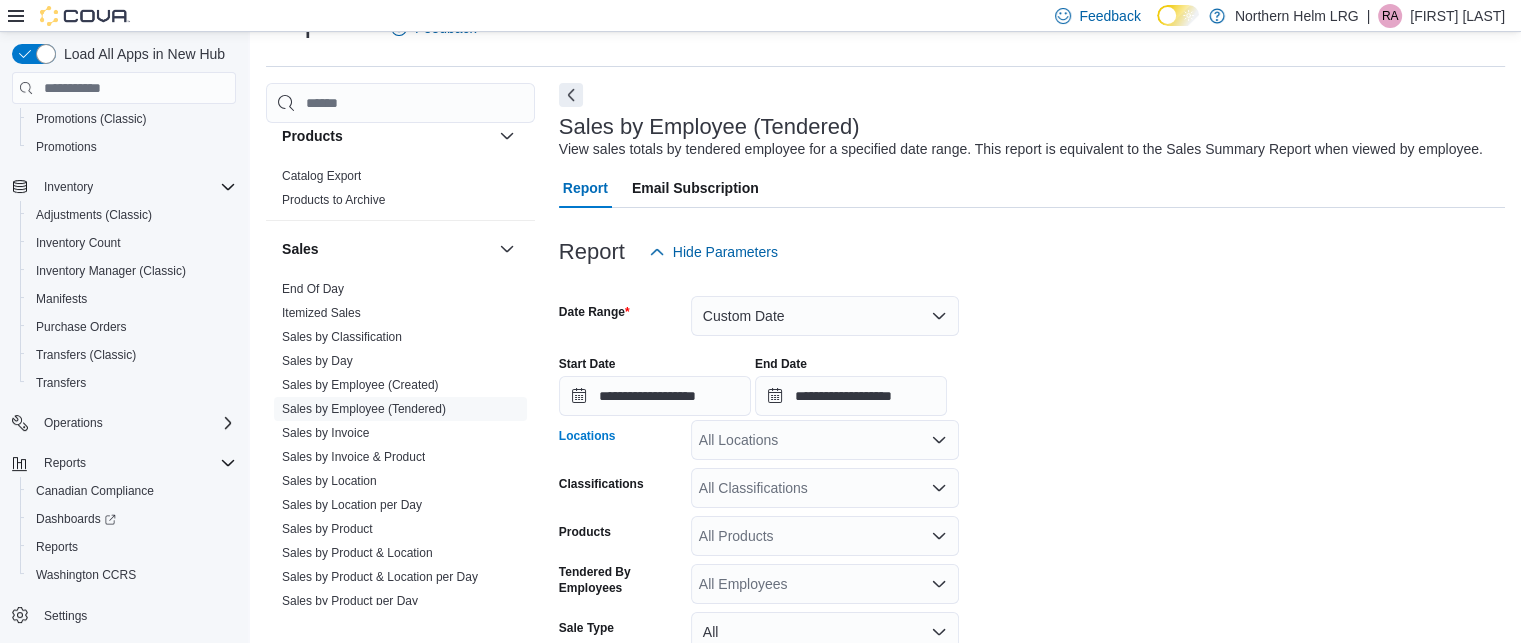 click on "All Locations" at bounding box center [825, 440] 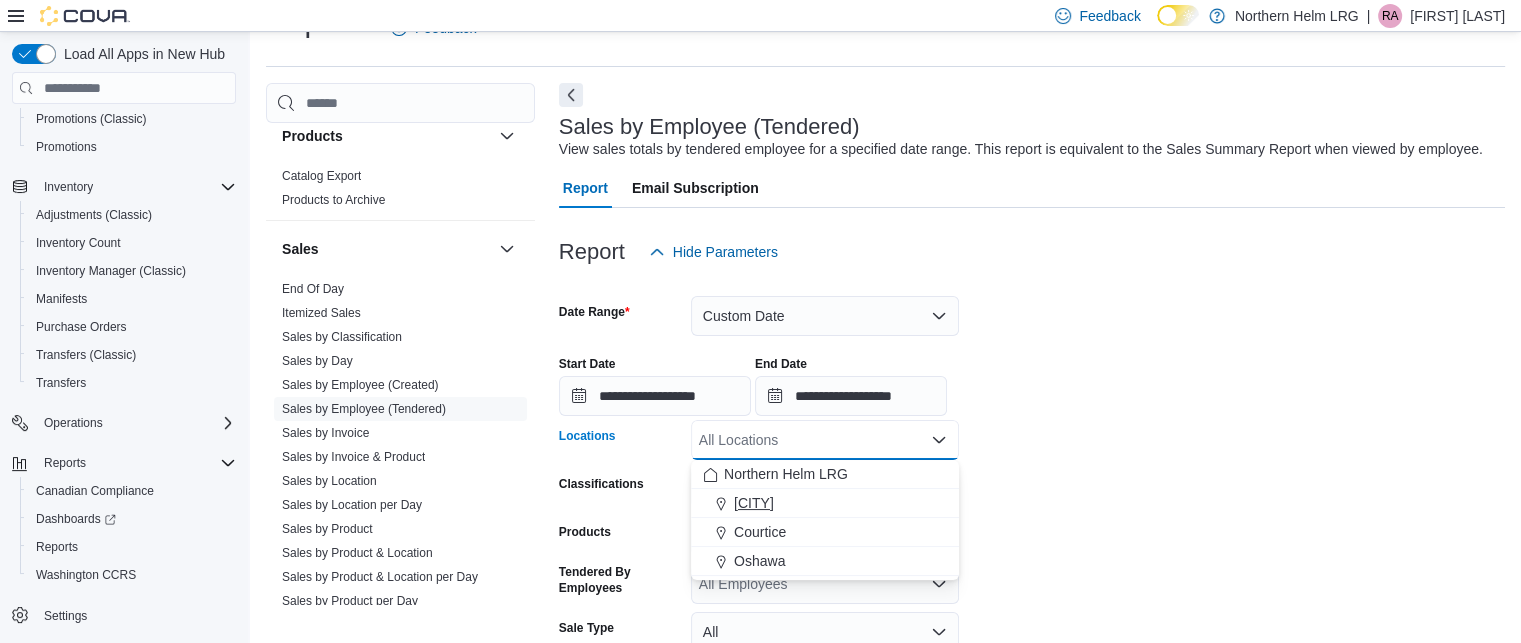 click on "[CITY]" at bounding box center (825, 503) 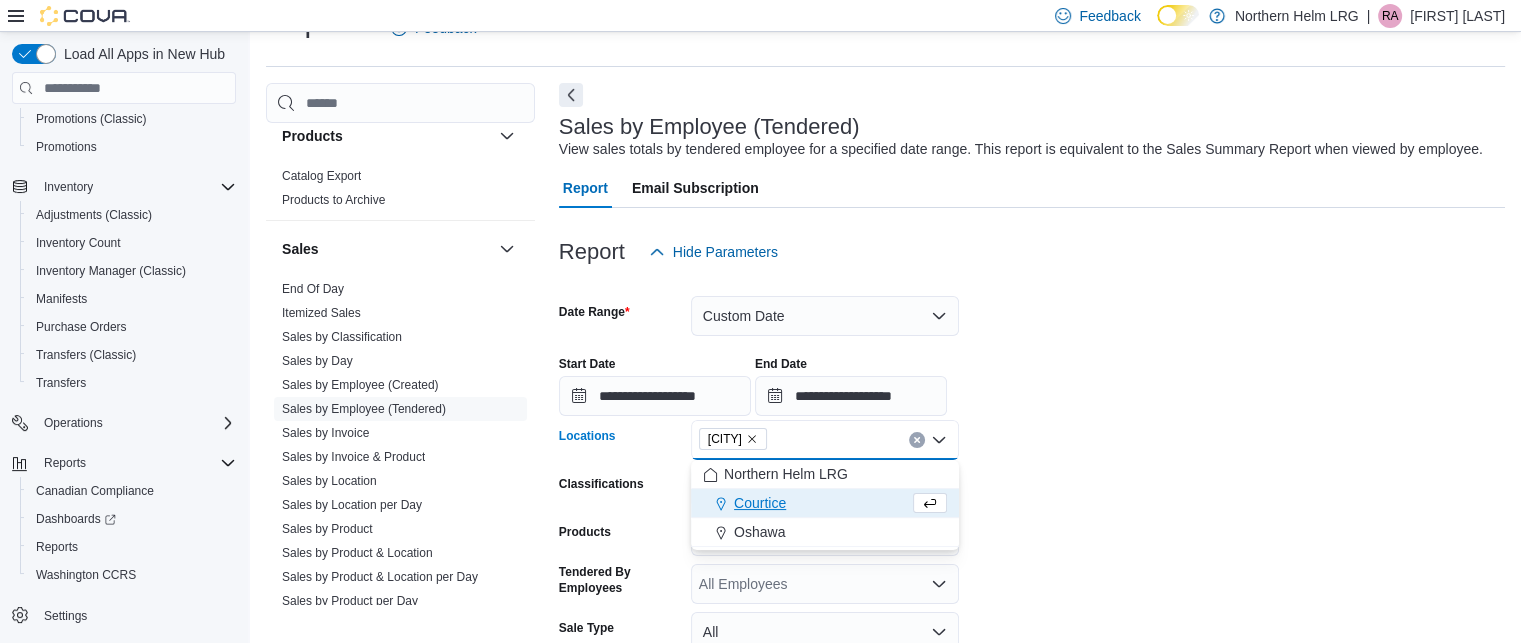 click on "**********" at bounding box center (1032, 538) 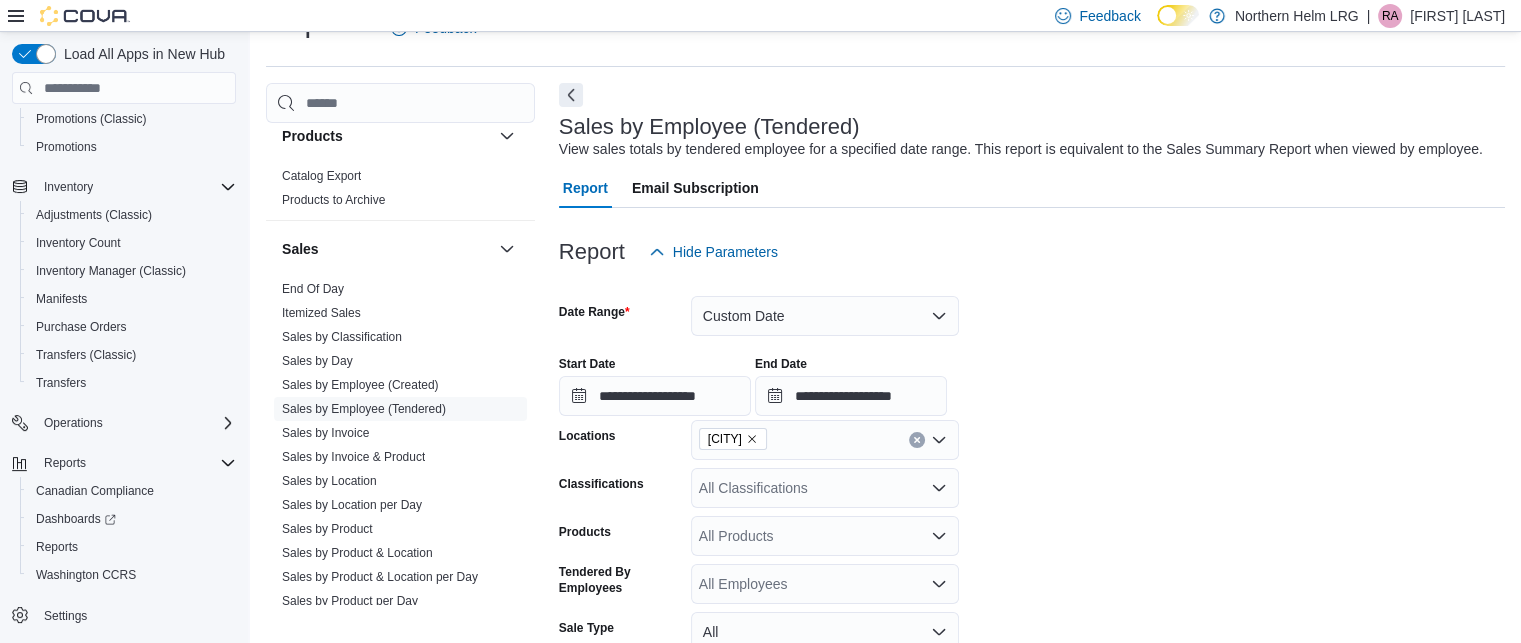 scroll, scrollTop: 247, scrollLeft: 0, axis: vertical 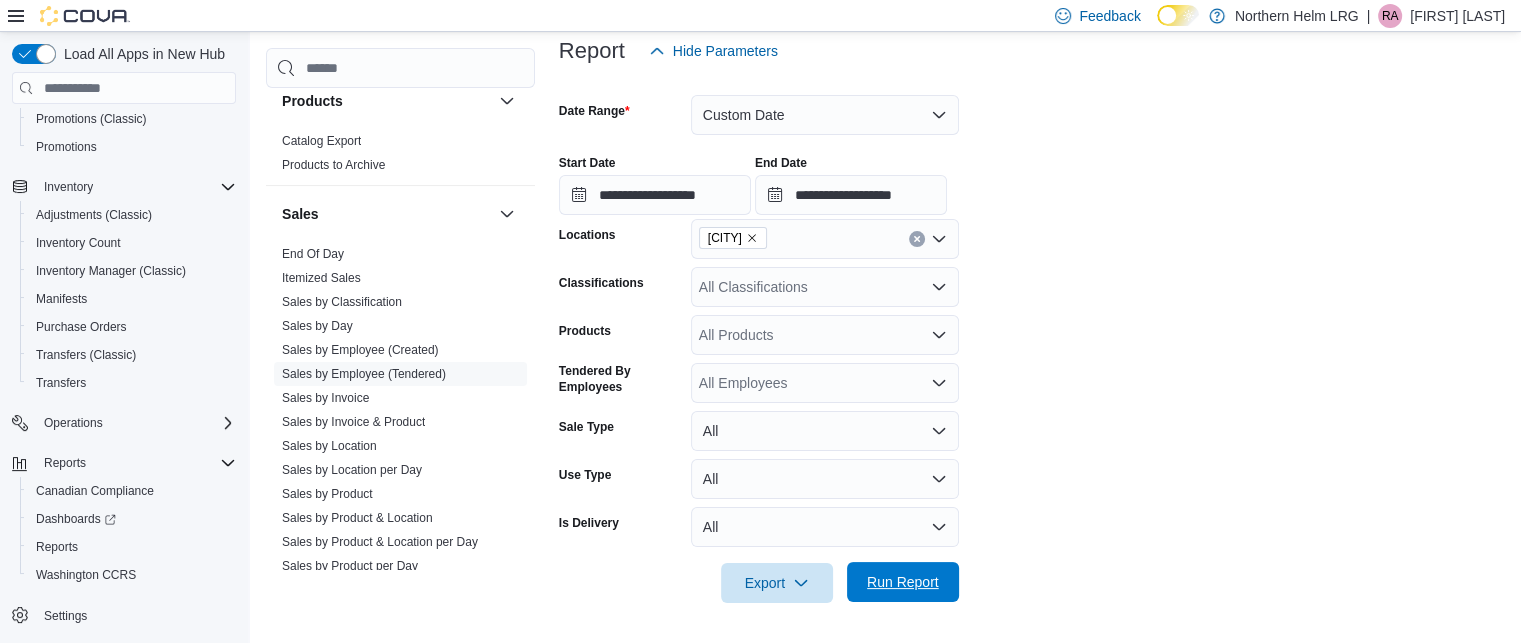 click on "Run Report" at bounding box center (903, 582) 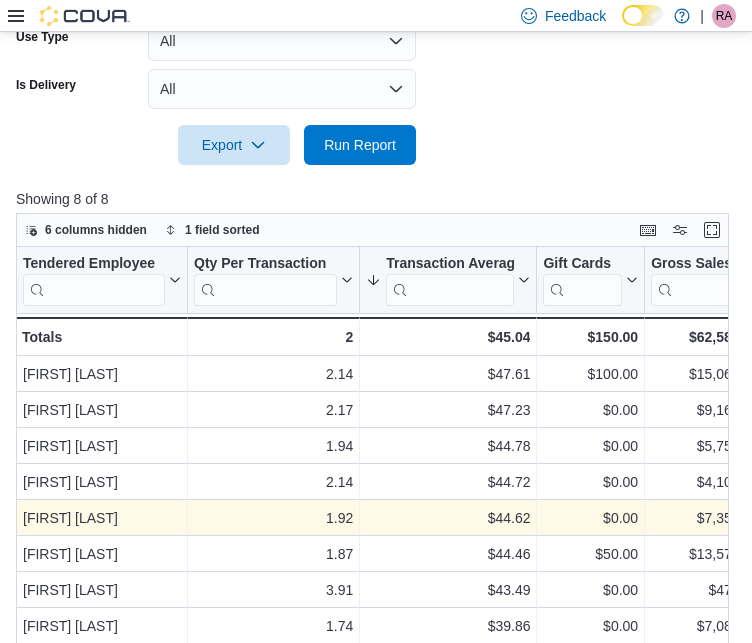 scroll, scrollTop: 806, scrollLeft: 0, axis: vertical 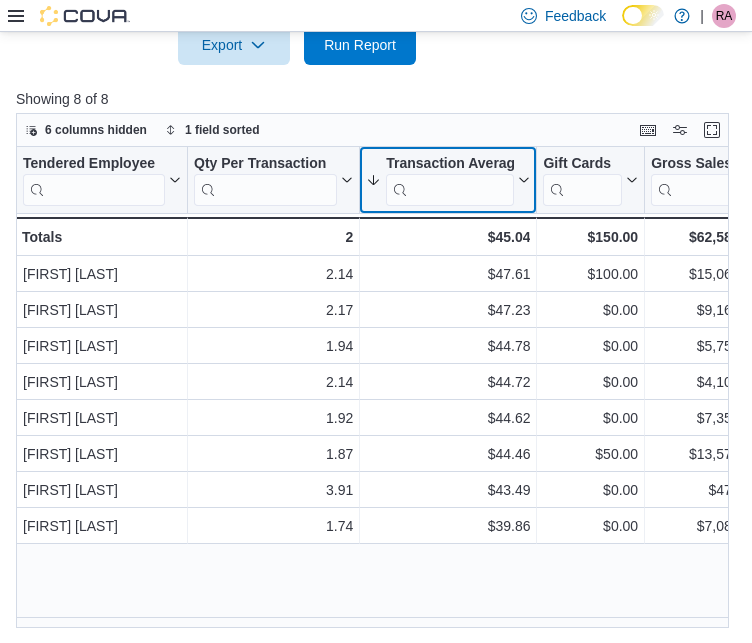 click on "Transaction Average" at bounding box center (450, 164) 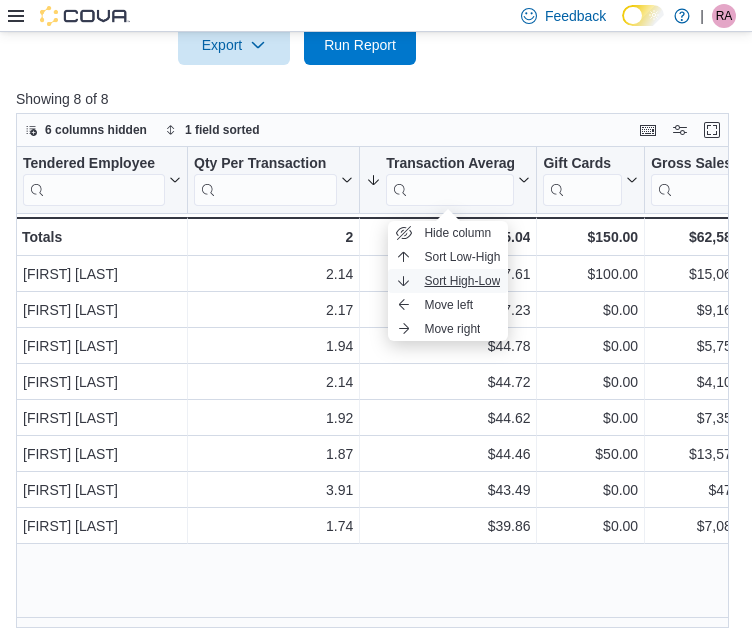 click on "Sort High-Low" at bounding box center [462, 281] 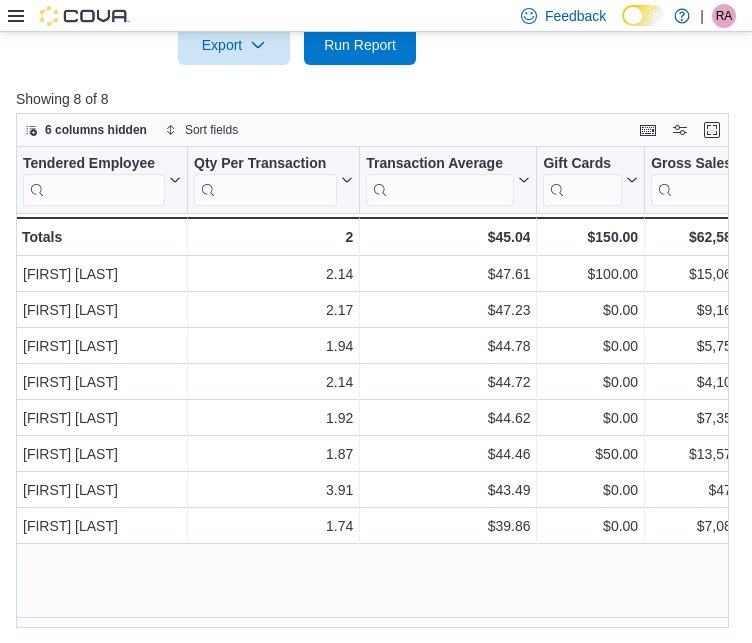 click on "Tendered Employee Click to view column header actions Qty Per Transaction Click to view column header actions Transaction Average Click to view column header actions Gift Cards Click to view column header actions Gross Sales Click to view column header actions Subtotal Click to view column header actions Total Tax Click to view column header actions Total Invoiced Click to view column header actions Total Cost Click to view column header actions Gross Profit Click to view column header actions Gross Margin Click to view column header actions Total Discount Click to view column header actions Cashback Click to view column header actions Loyalty Redemptions Click to view column header actions Cash Click to view column header actions Debit Click to view column header actions Dutchie Online Payment Click to view column header actions Leafly Online Partner Payment Click to view column header actions Master Card Click to view column header actions Visa Click to view column header actions Canada HST Tips Kyle Agnew" at bounding box center (380, 387) 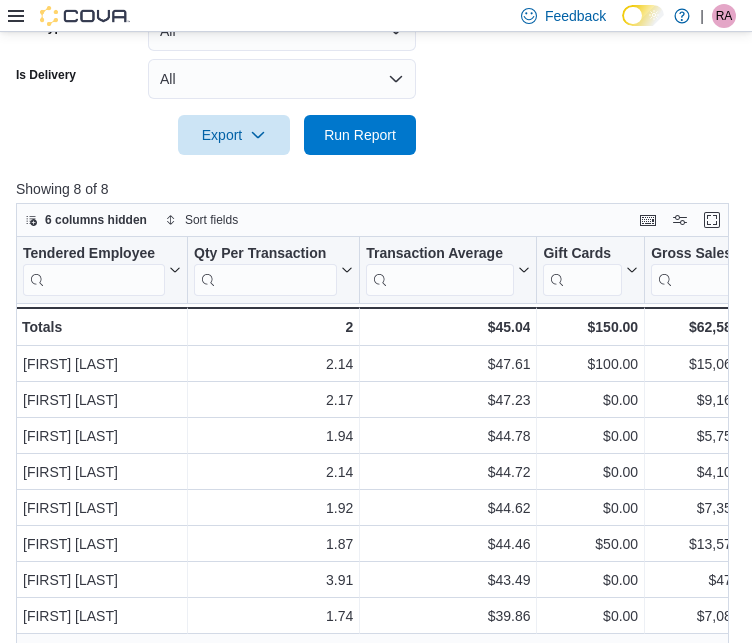 scroll, scrollTop: 806, scrollLeft: 0, axis: vertical 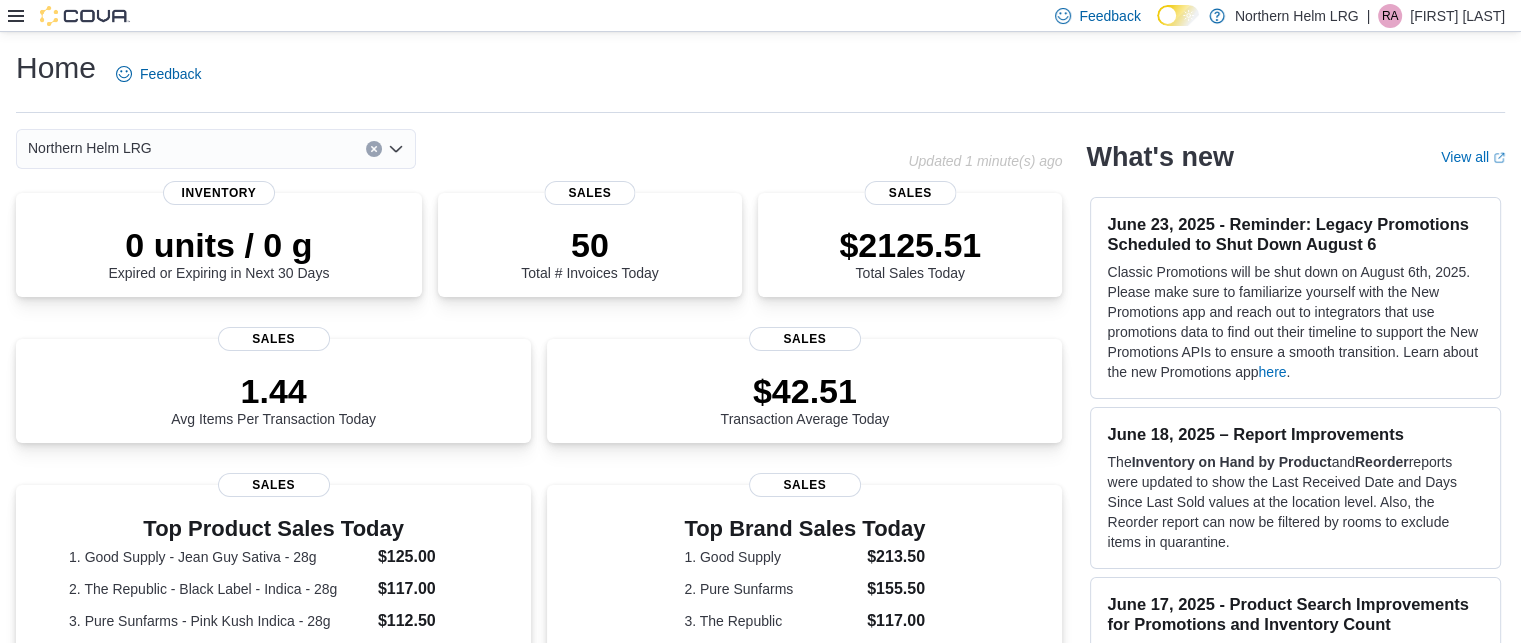 click 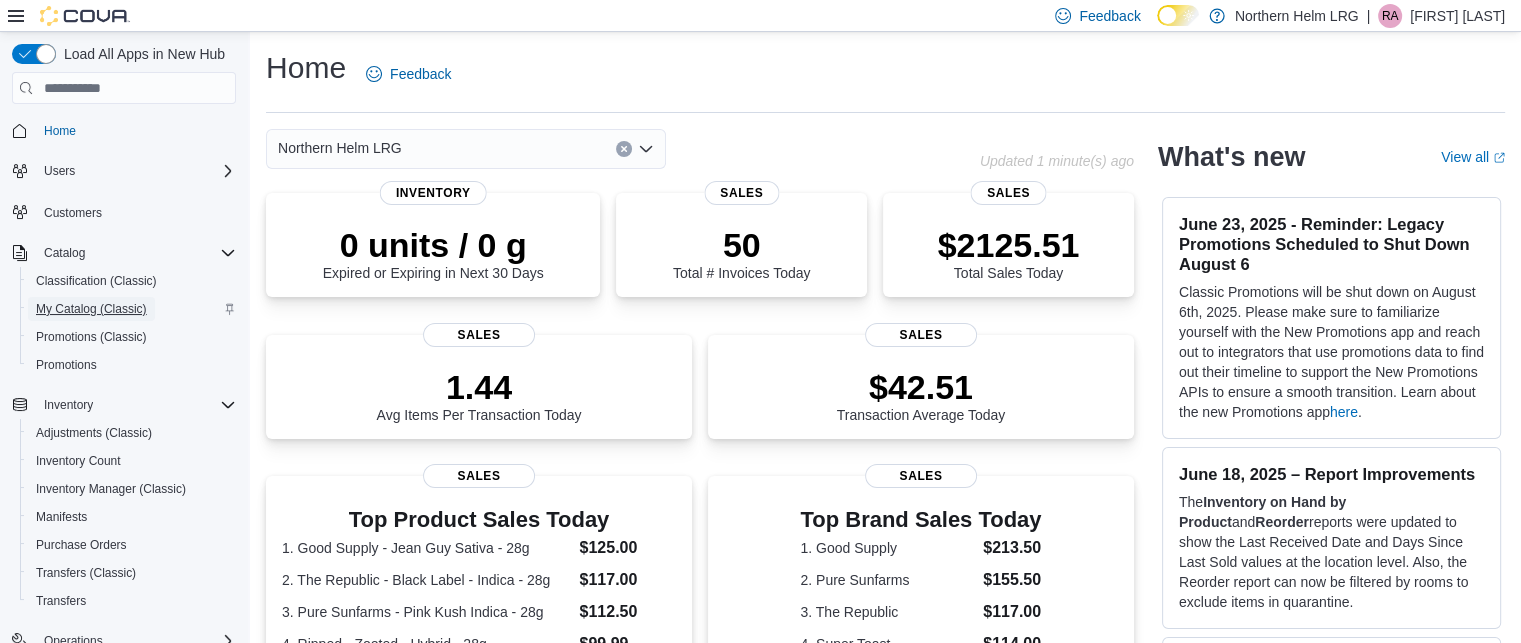 click on "My Catalog (Classic)" at bounding box center [91, 309] 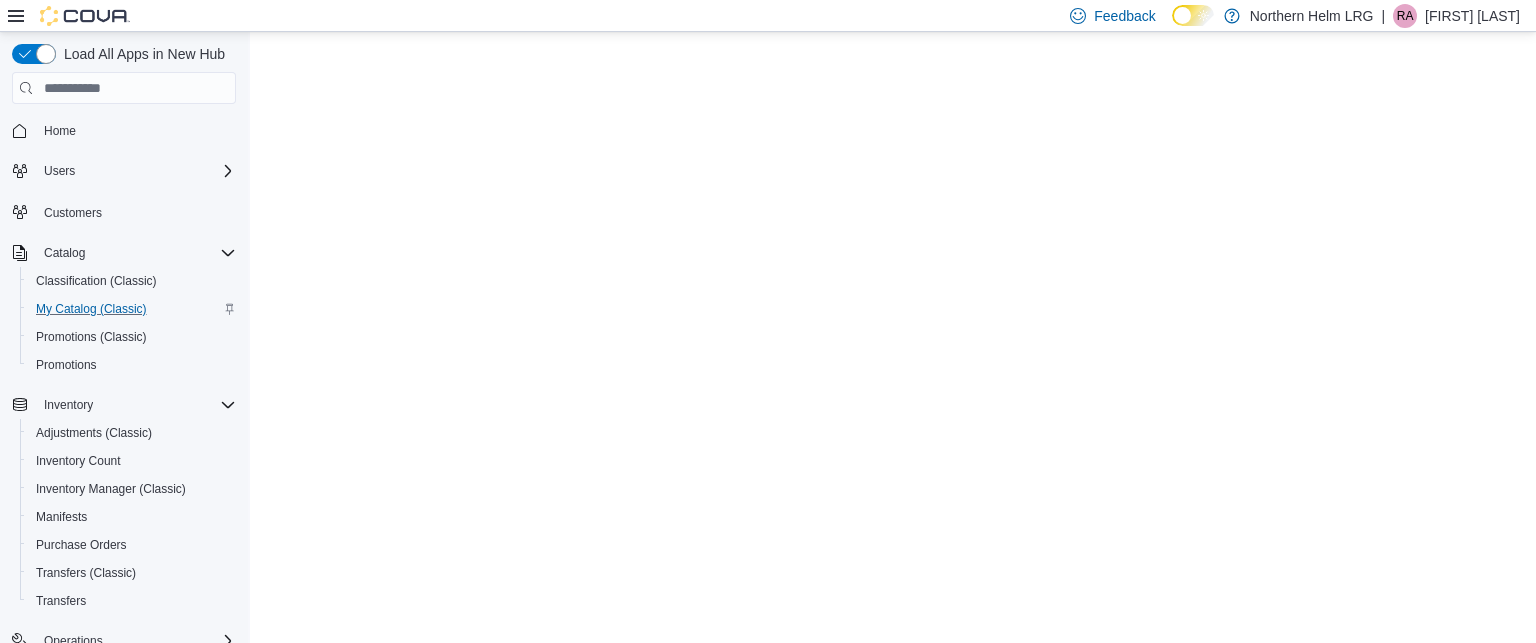 scroll, scrollTop: 0, scrollLeft: 0, axis: both 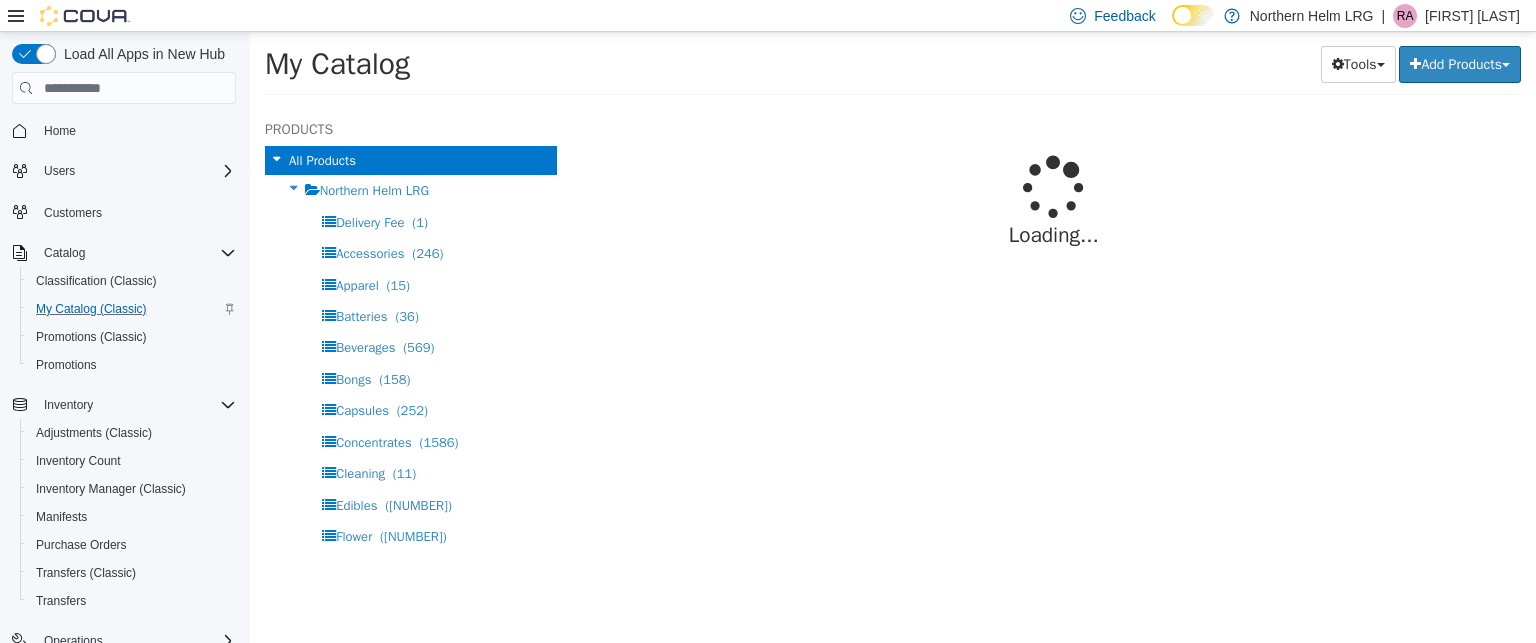 select on "**********" 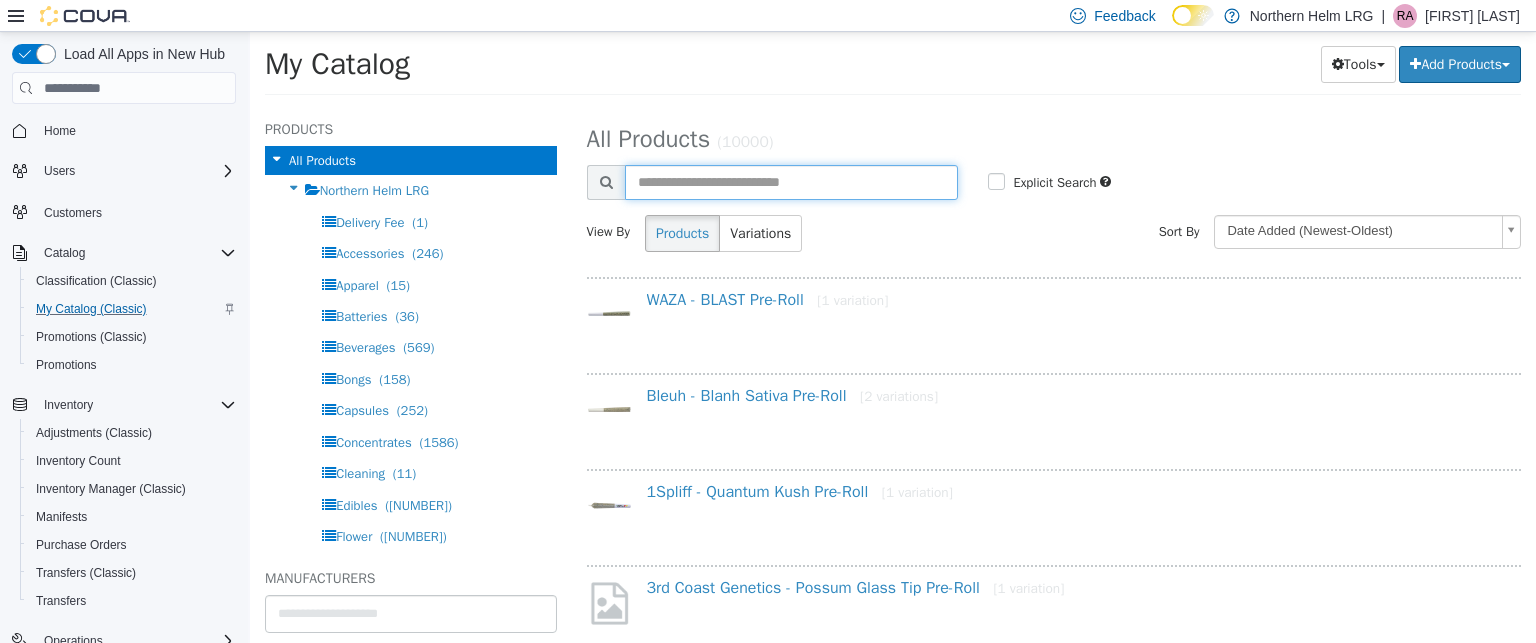 click at bounding box center [792, 182] 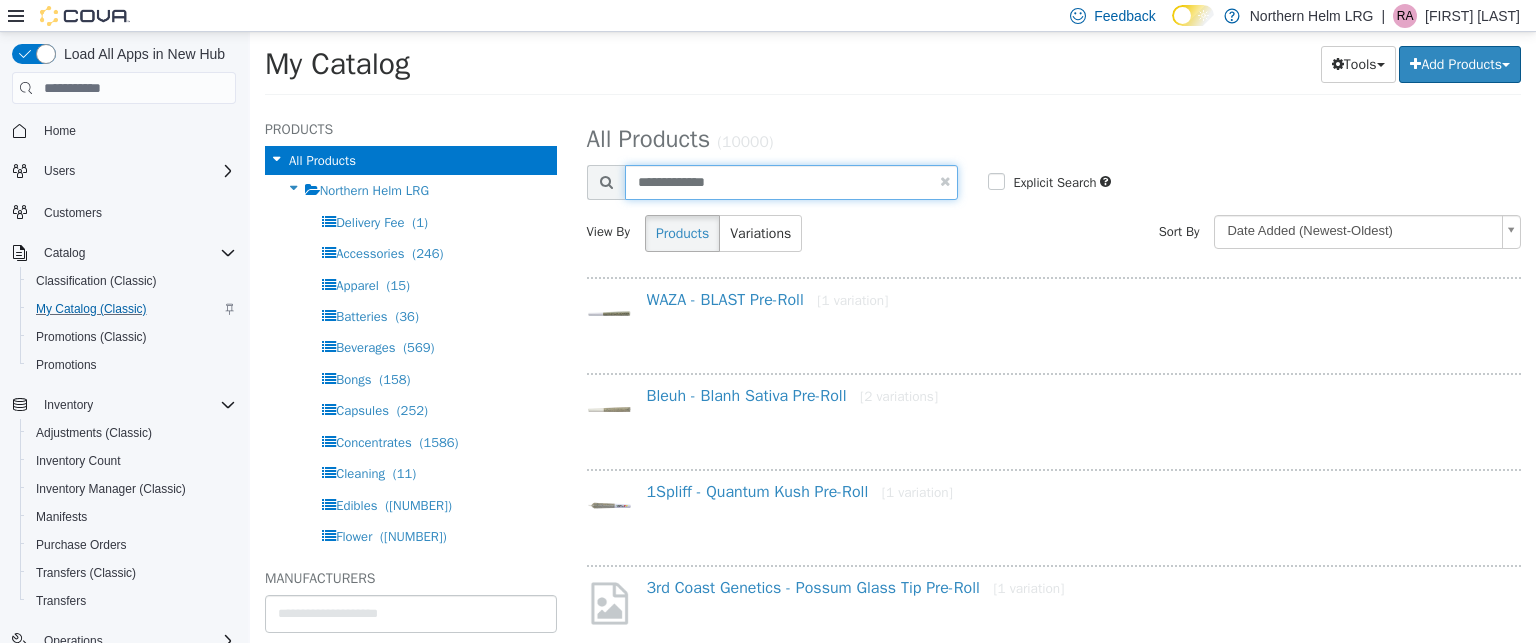 type on "**********" 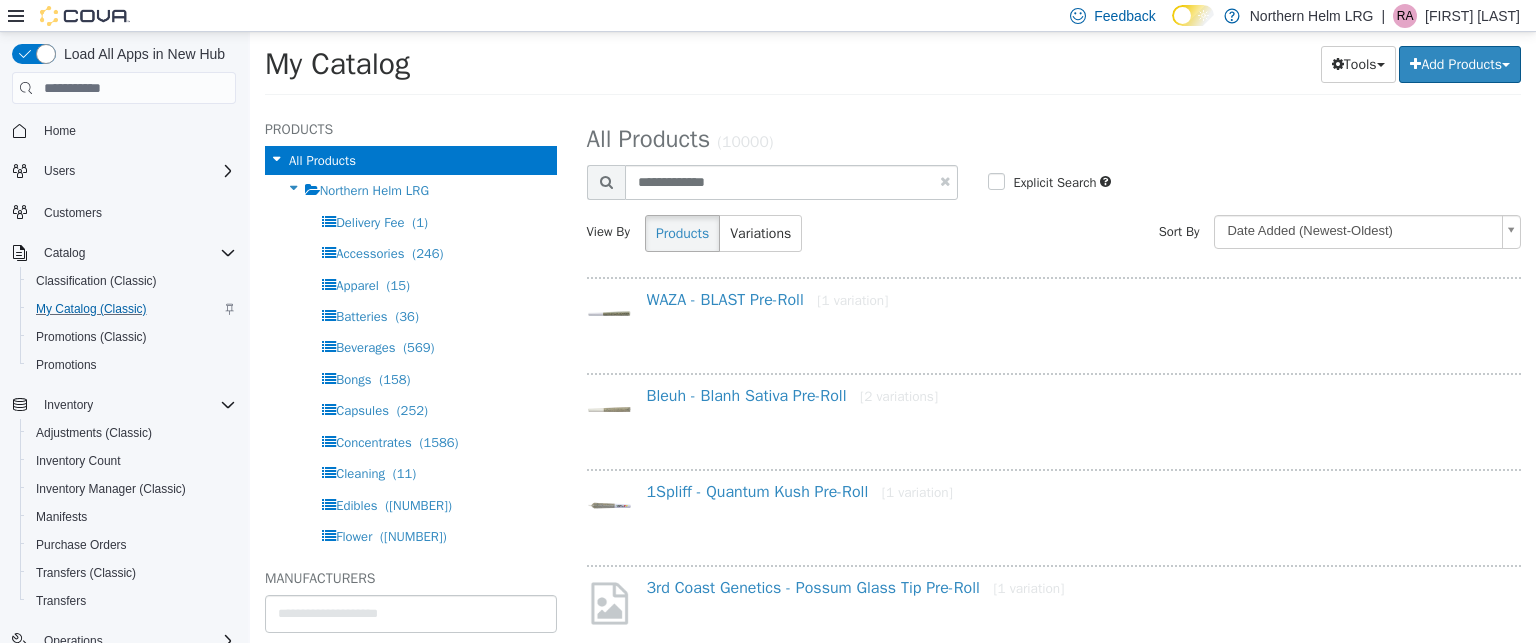 select on "**********" 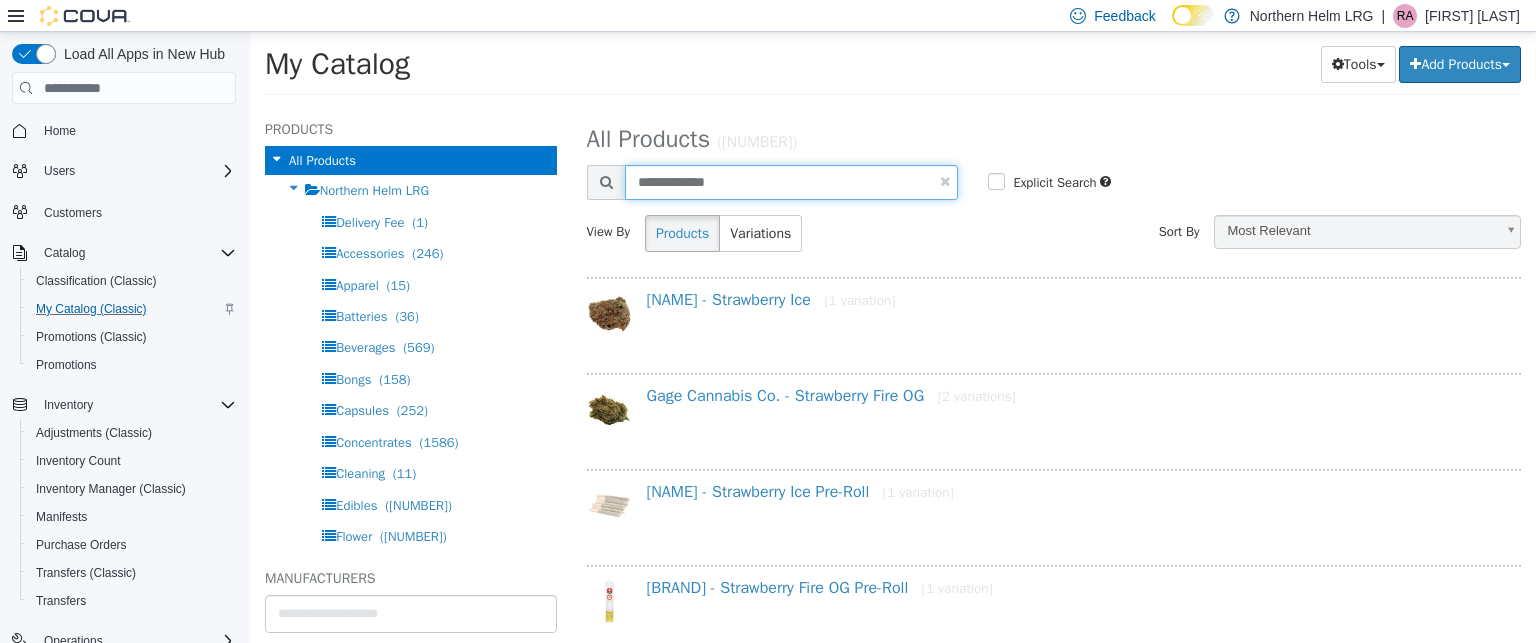 click on "**********" at bounding box center [792, 182] 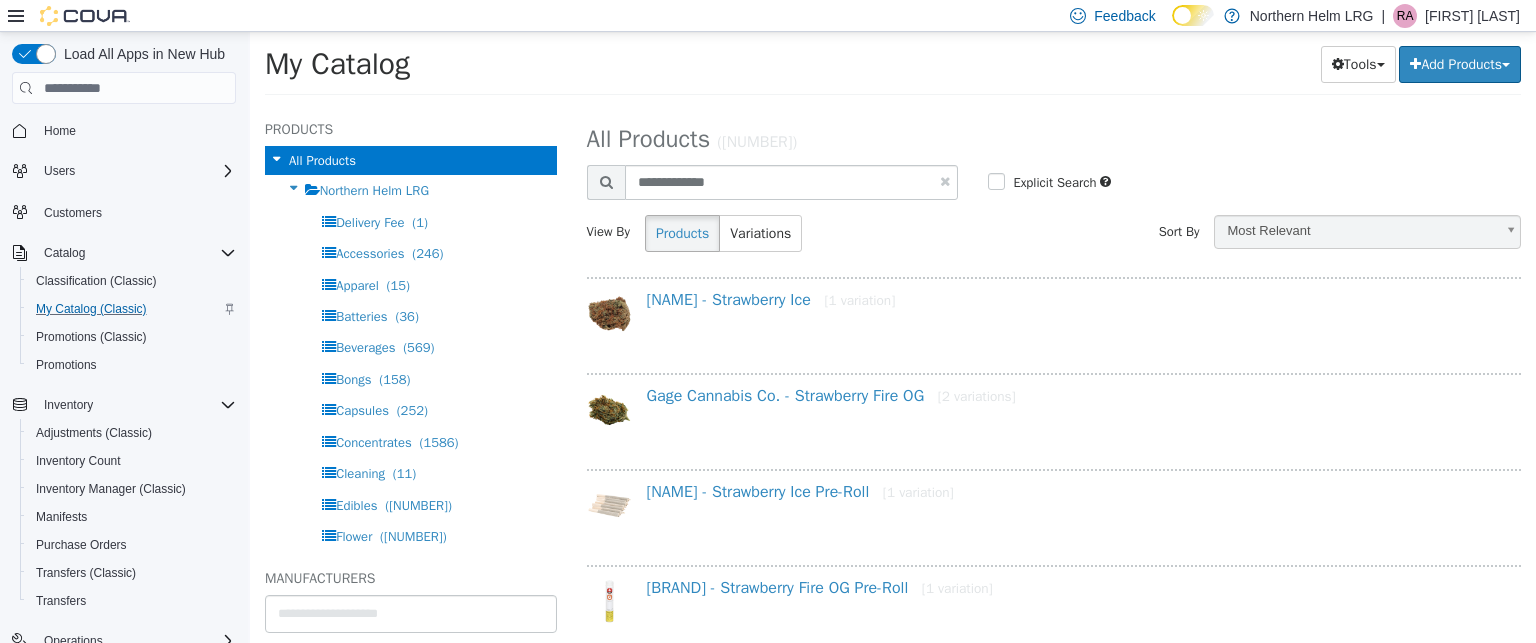 select on "**********" 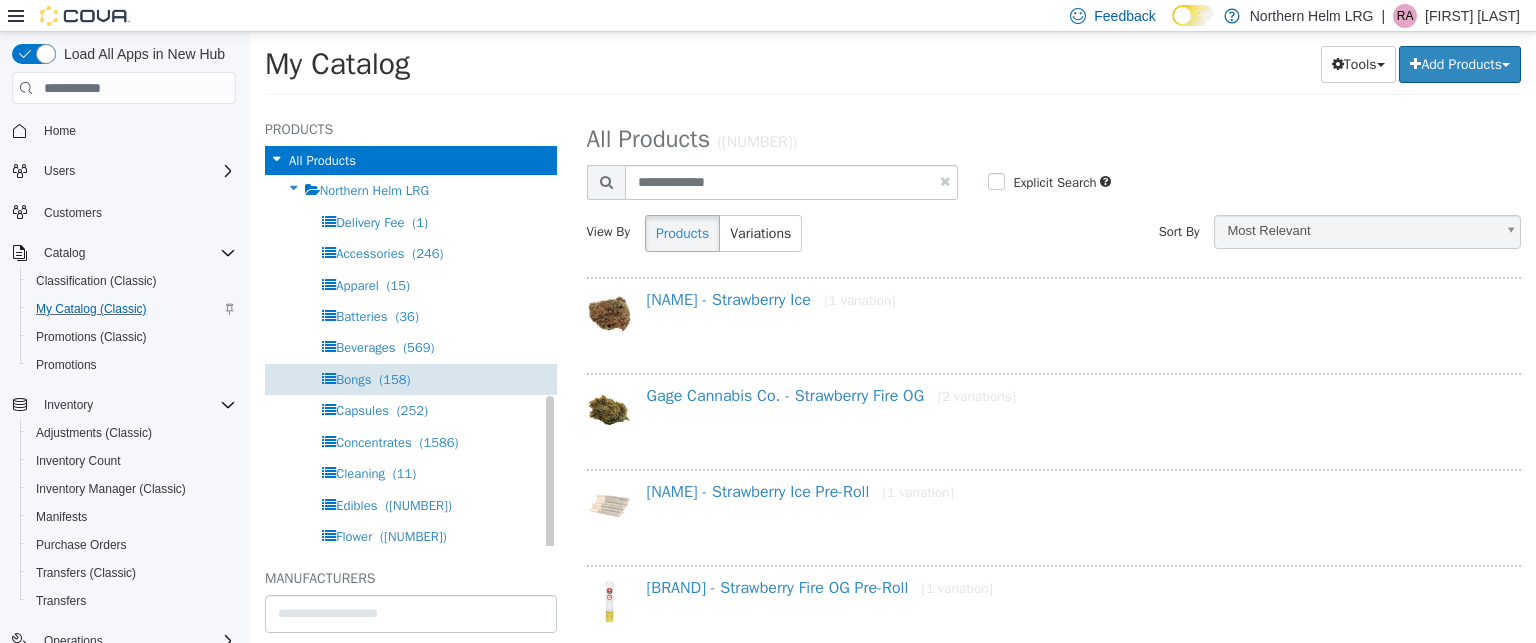 scroll, scrollTop: 478, scrollLeft: 0, axis: vertical 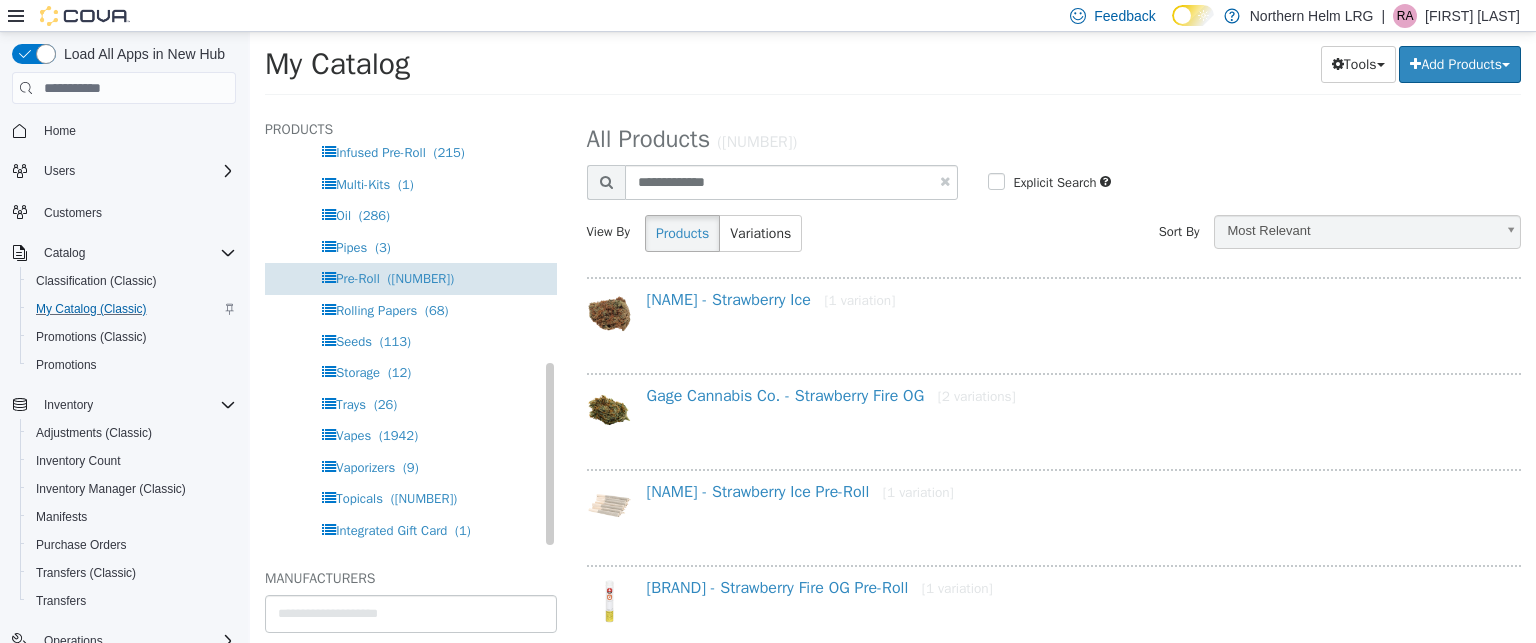 click on "Pre-Roll
([NUMBER])" at bounding box center [411, 278] 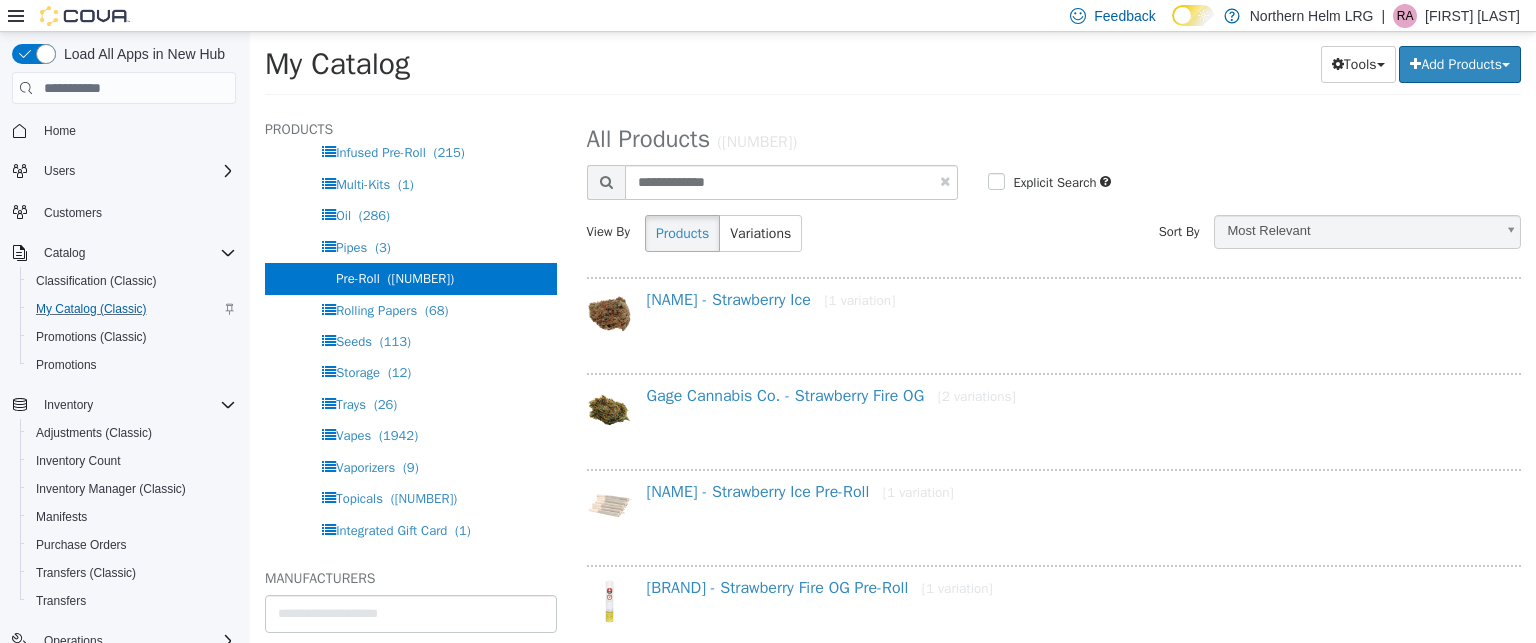 select on "**********" 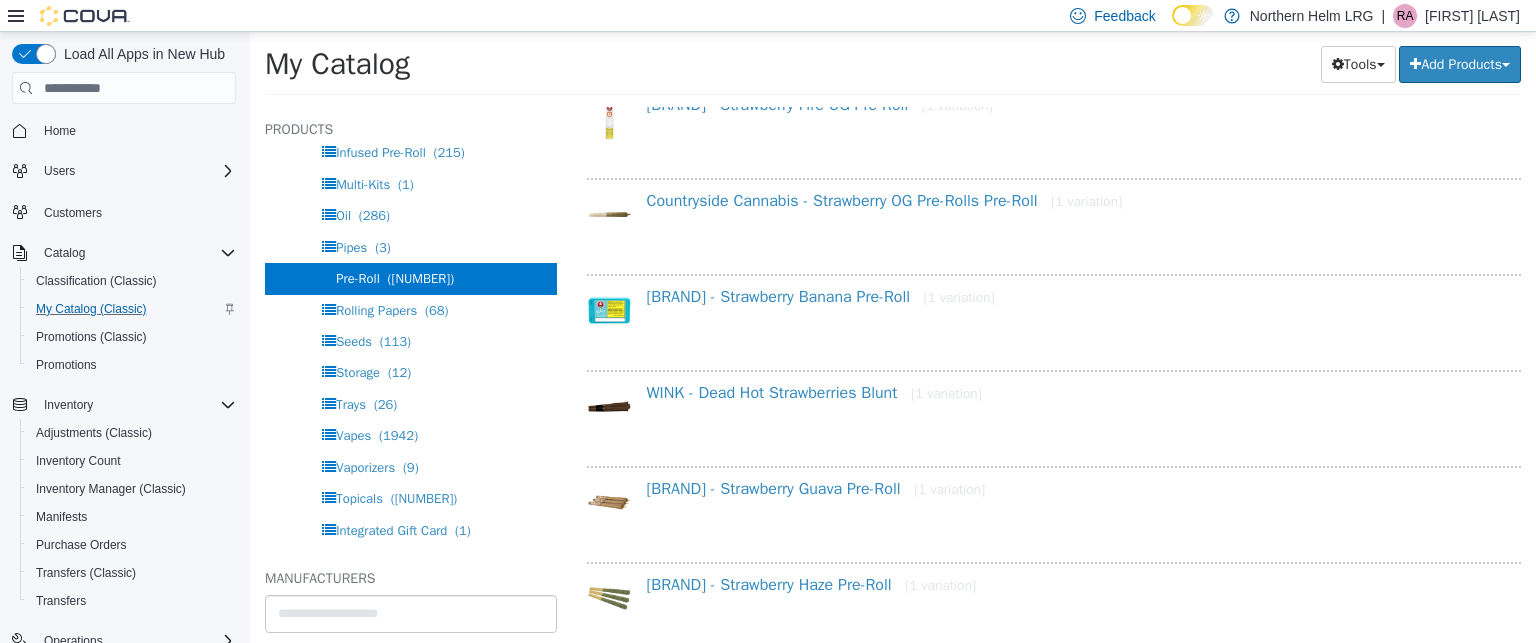 scroll, scrollTop: 300, scrollLeft: 0, axis: vertical 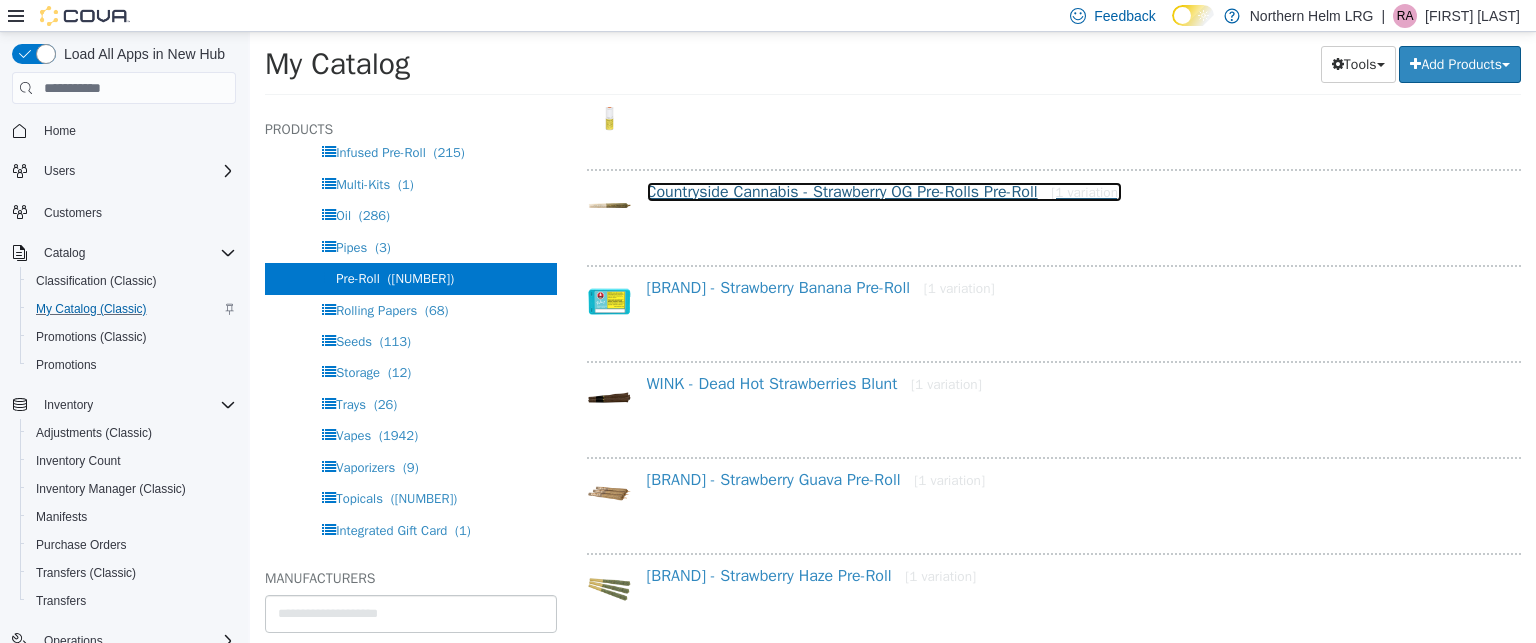 click on "[BRAND] - Strawberry OG Pre-Rolls Pre-Roll
[VARIATION]" at bounding box center [885, 192] 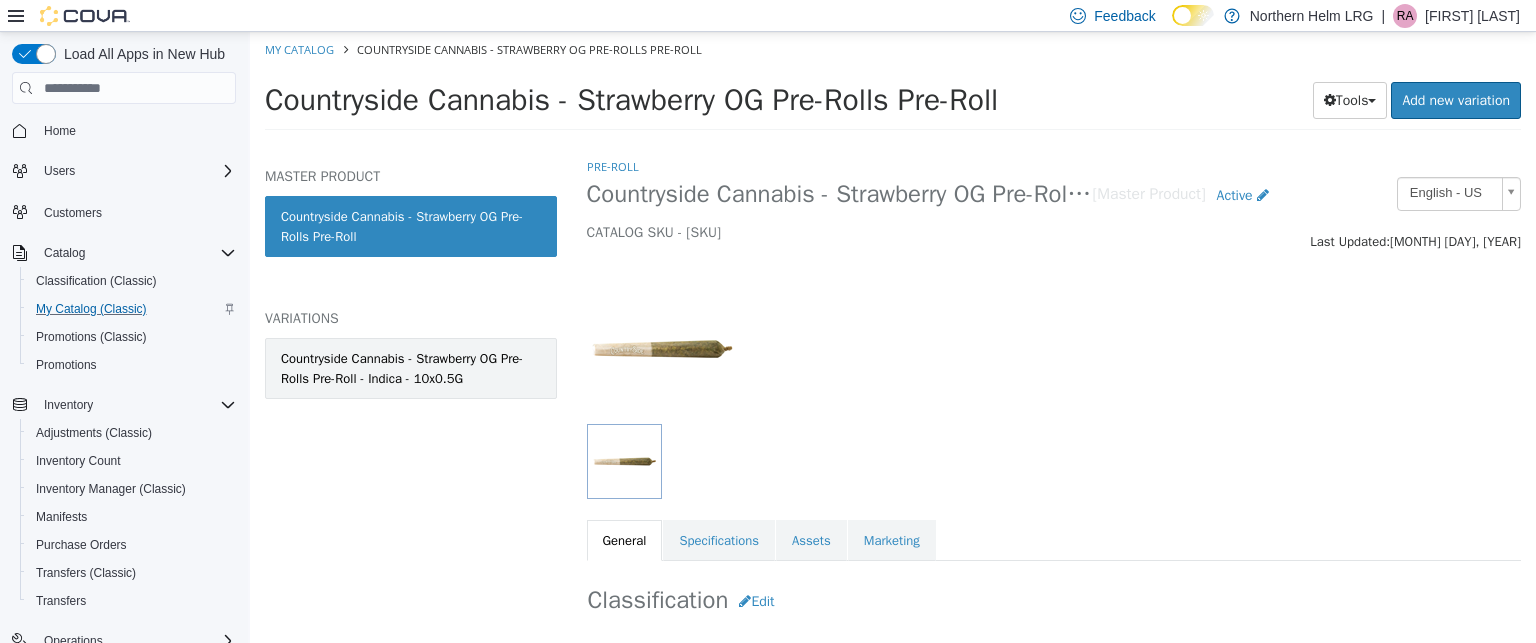 click on "Countryside Cannabis - Strawberry OG Pre-Rolls Pre-Roll - Indica - 10x0.5G" at bounding box center [411, 368] 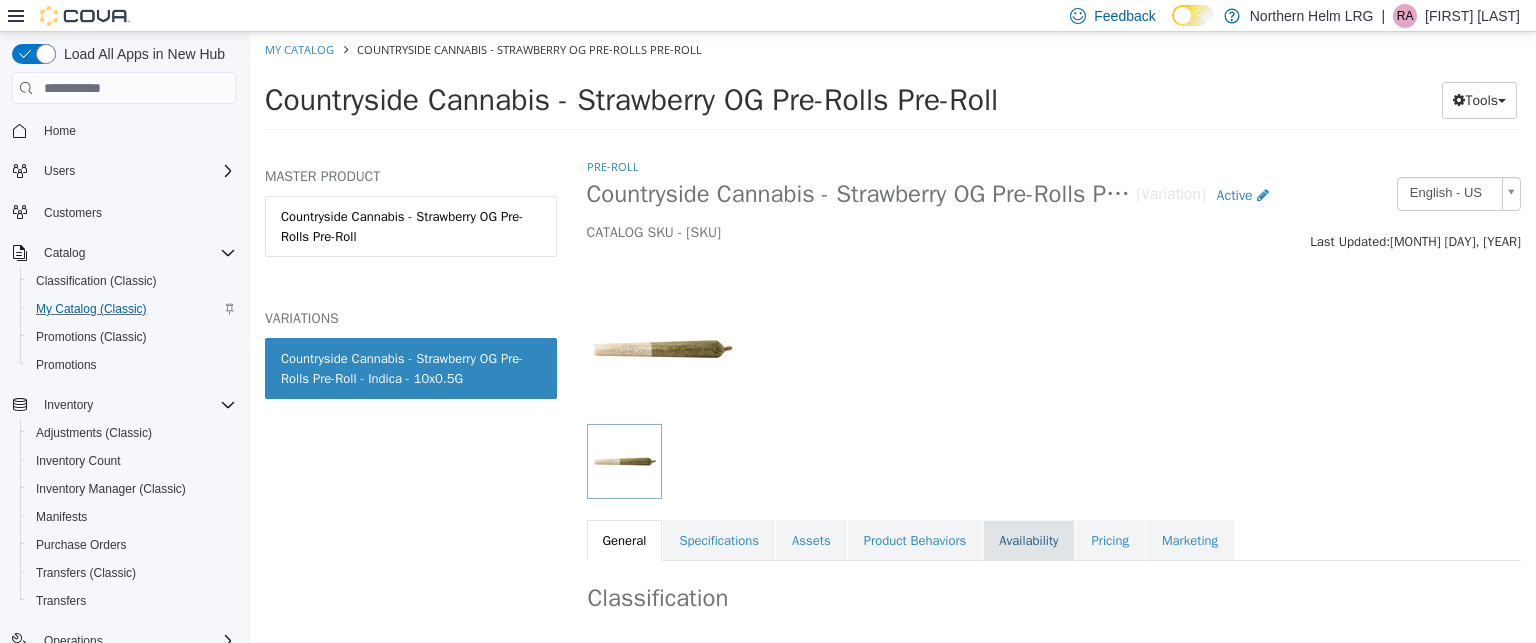 click on "Availability" at bounding box center (1028, 541) 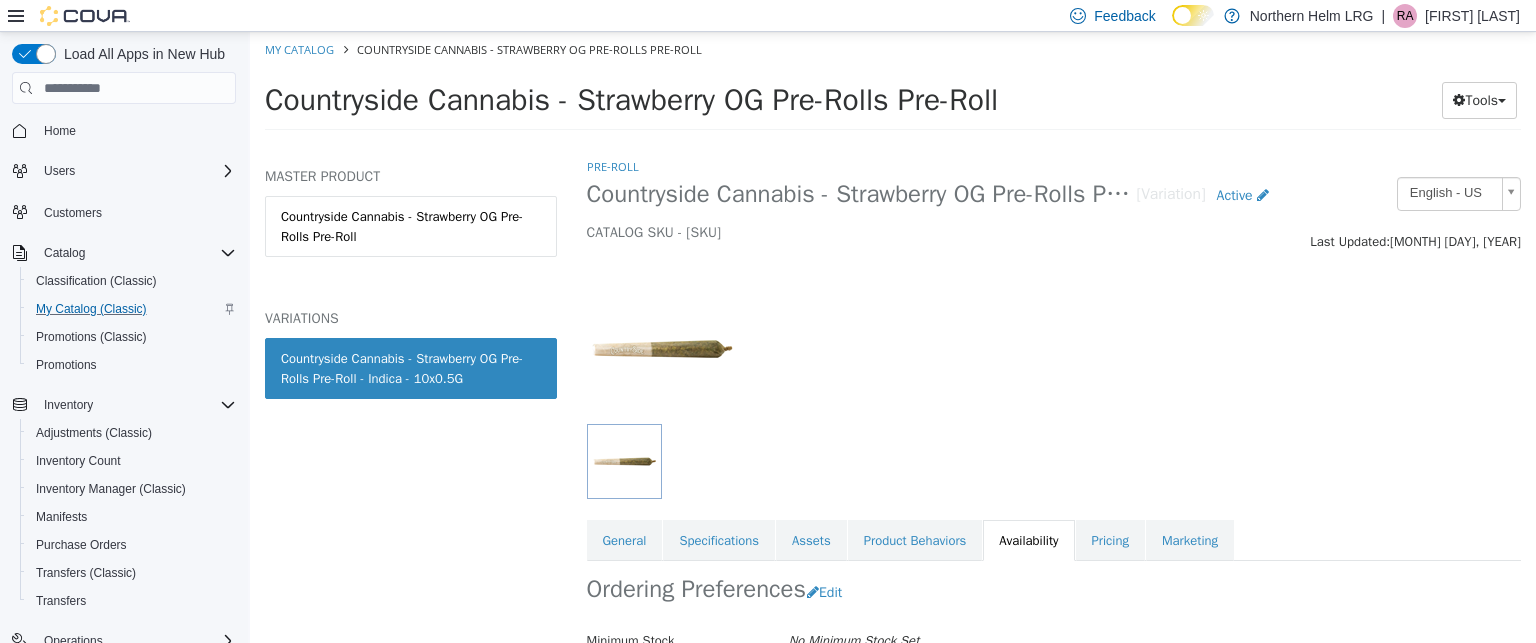 scroll, scrollTop: 341, scrollLeft: 0, axis: vertical 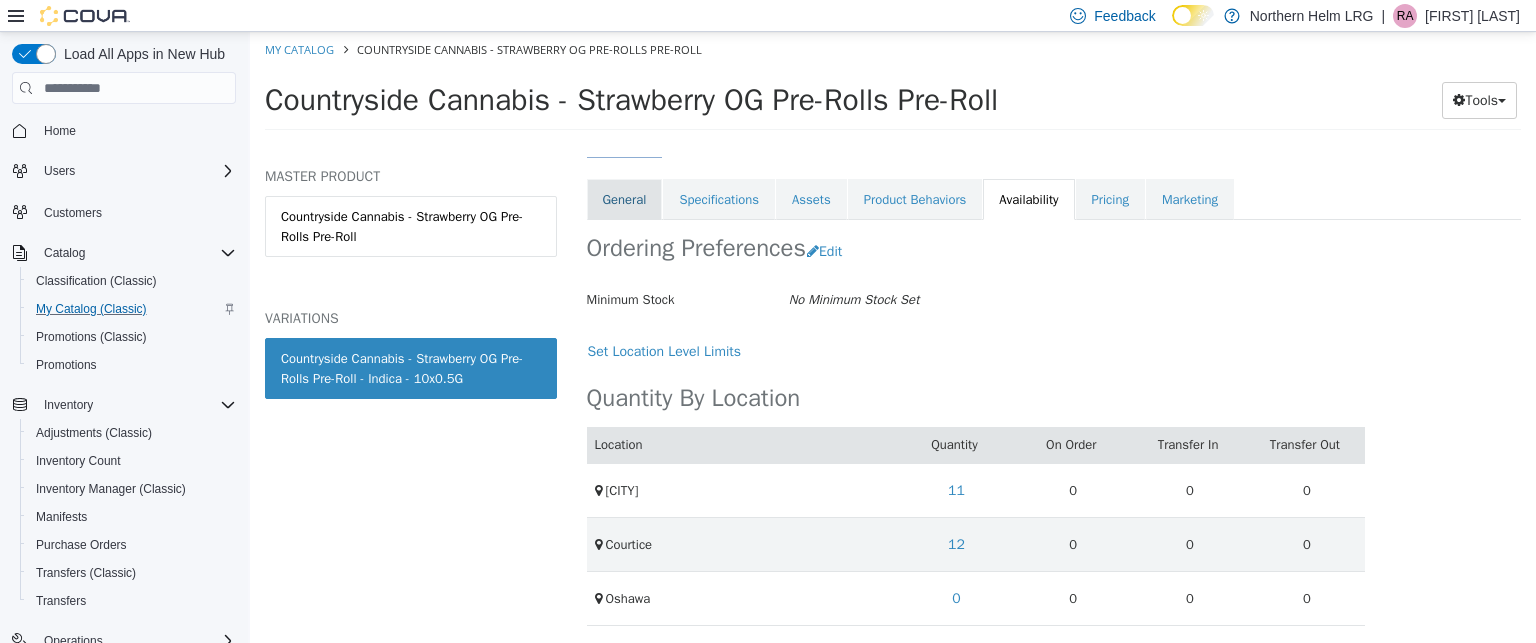 click on "General" at bounding box center (625, 200) 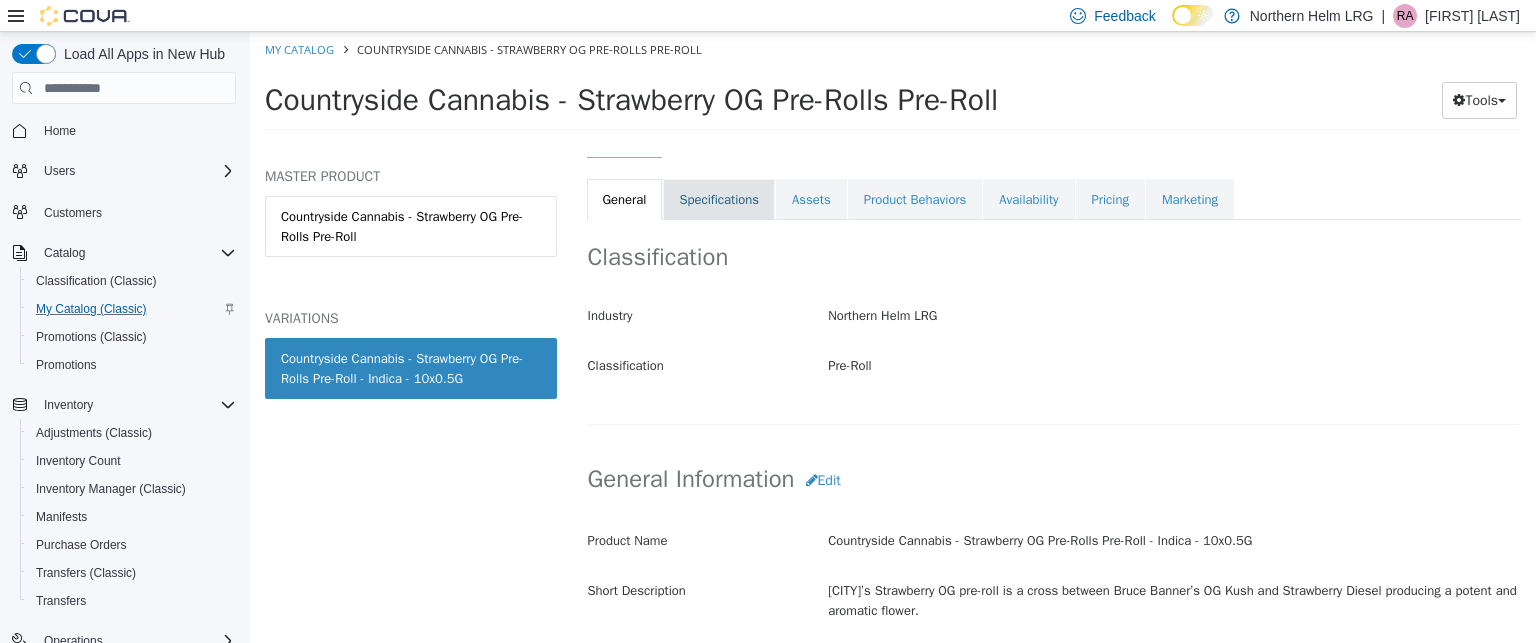 click on "Specifications" at bounding box center (719, 200) 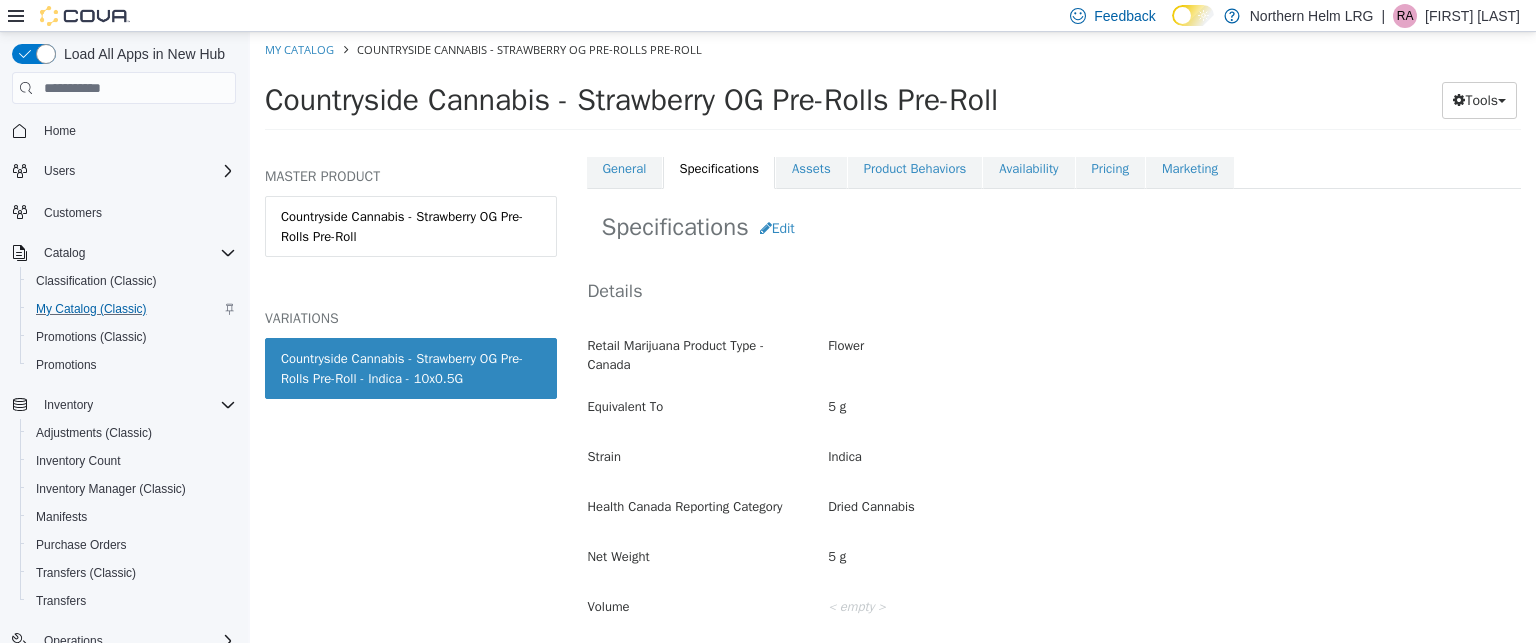 scroll, scrollTop: 369, scrollLeft: 0, axis: vertical 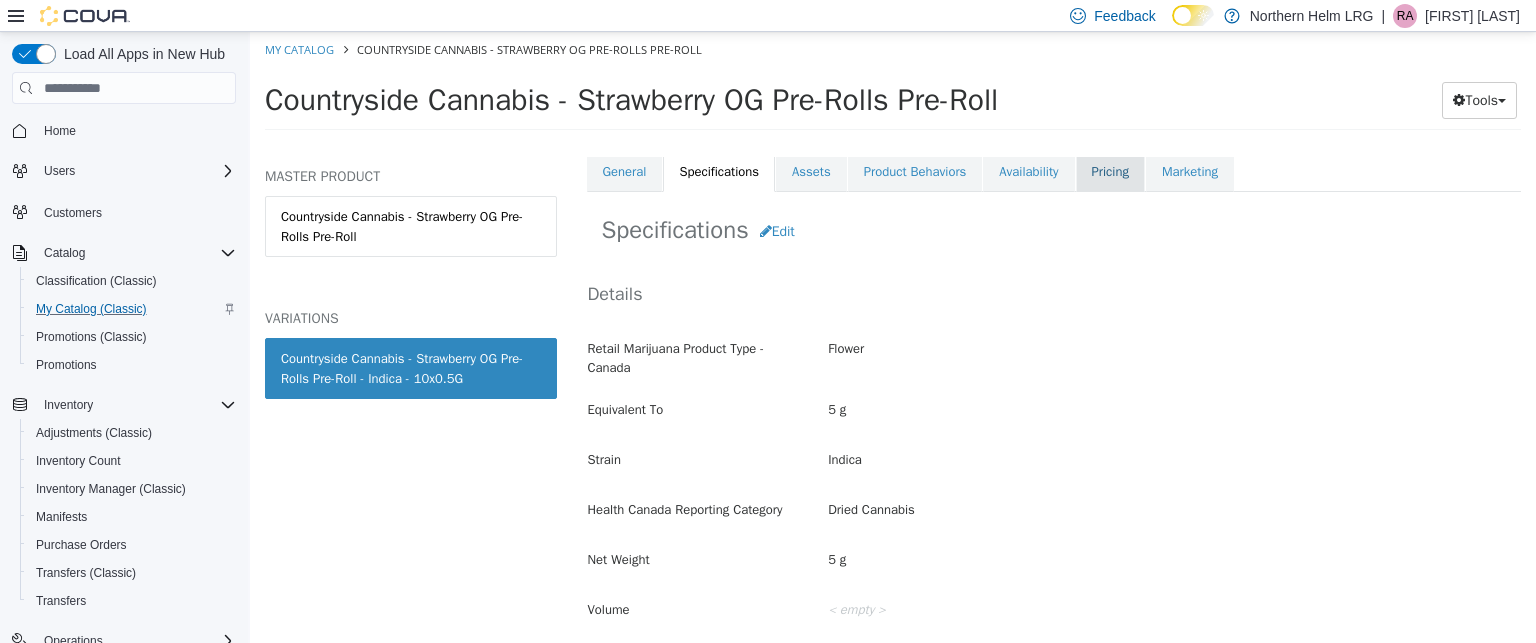 click on "Pricing" at bounding box center (1110, 172) 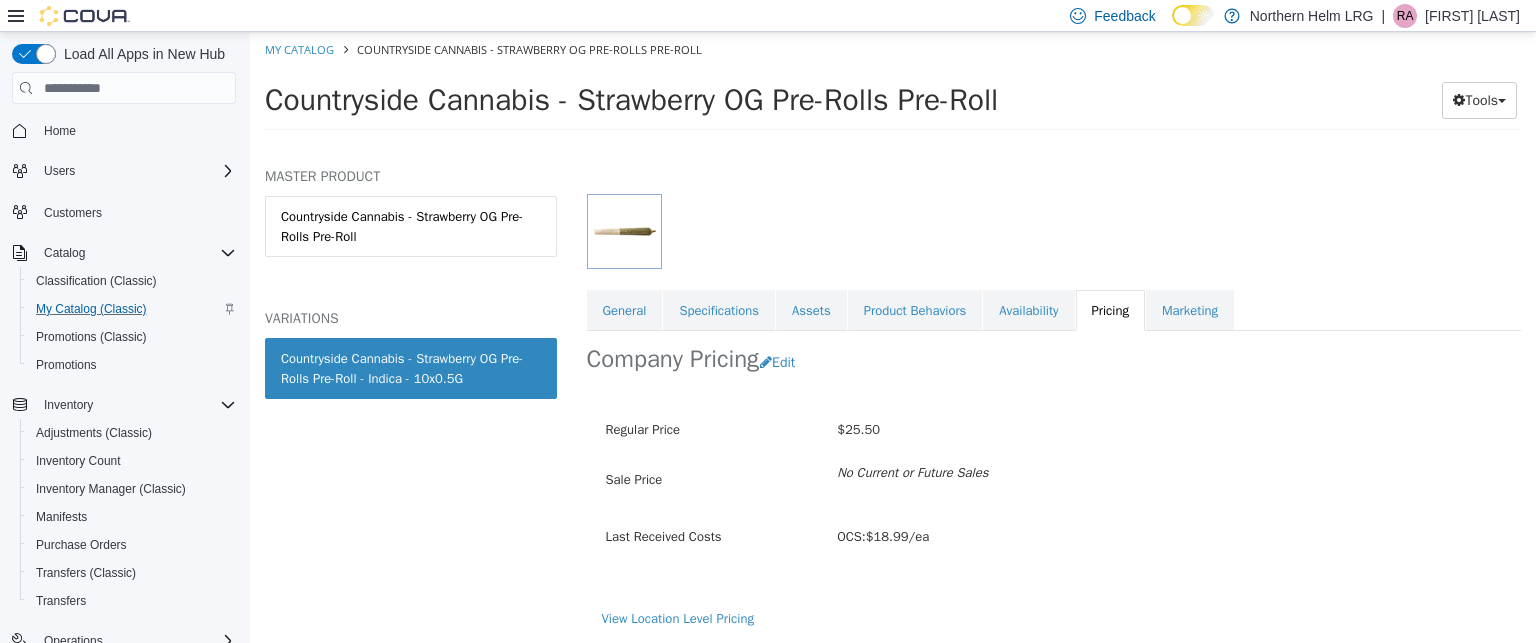 scroll, scrollTop: 228, scrollLeft: 0, axis: vertical 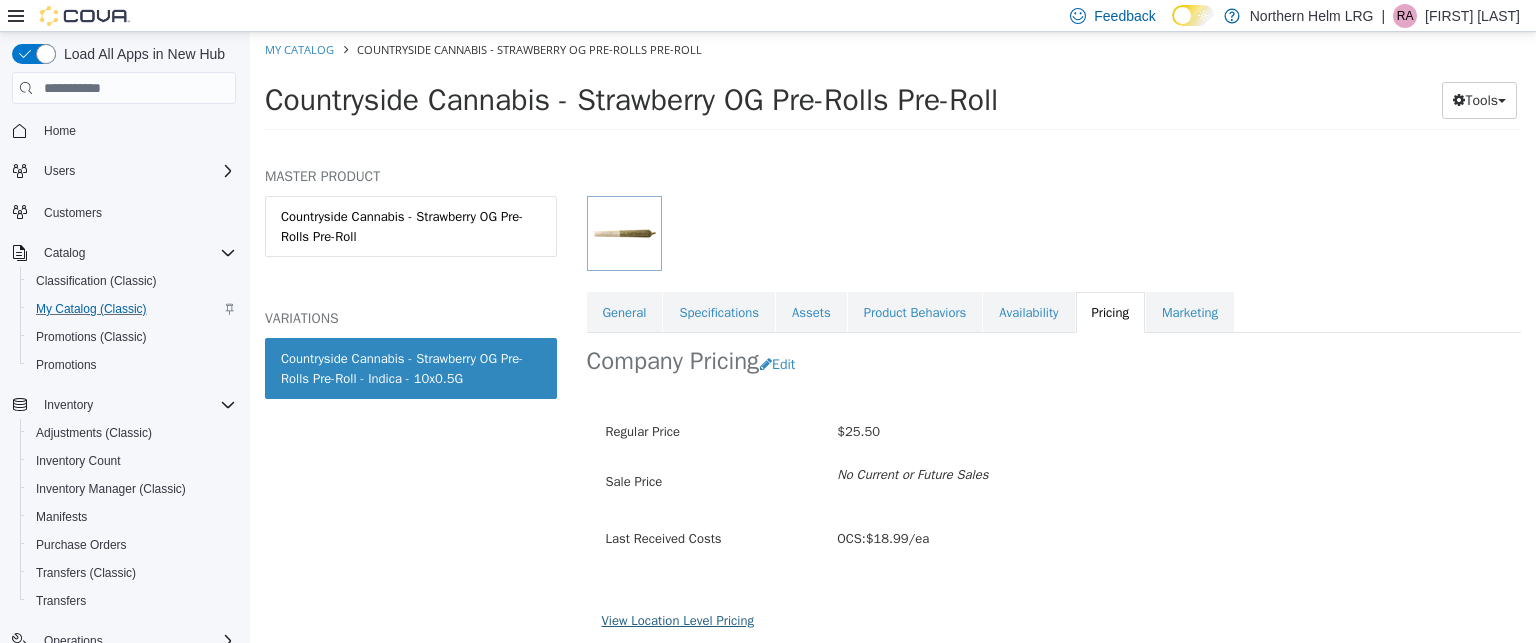 click on "View Location Level Pricing" at bounding box center [678, 620] 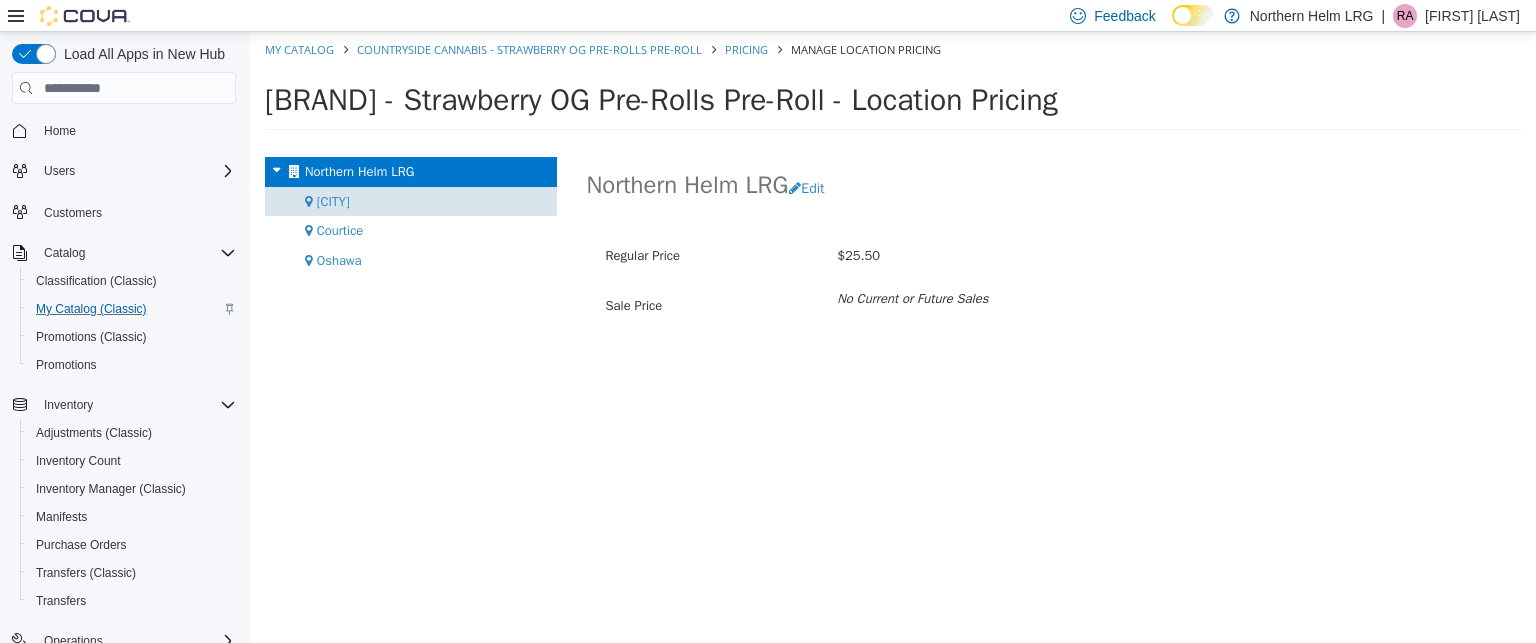 click on "[CITY]" at bounding box center (411, 202) 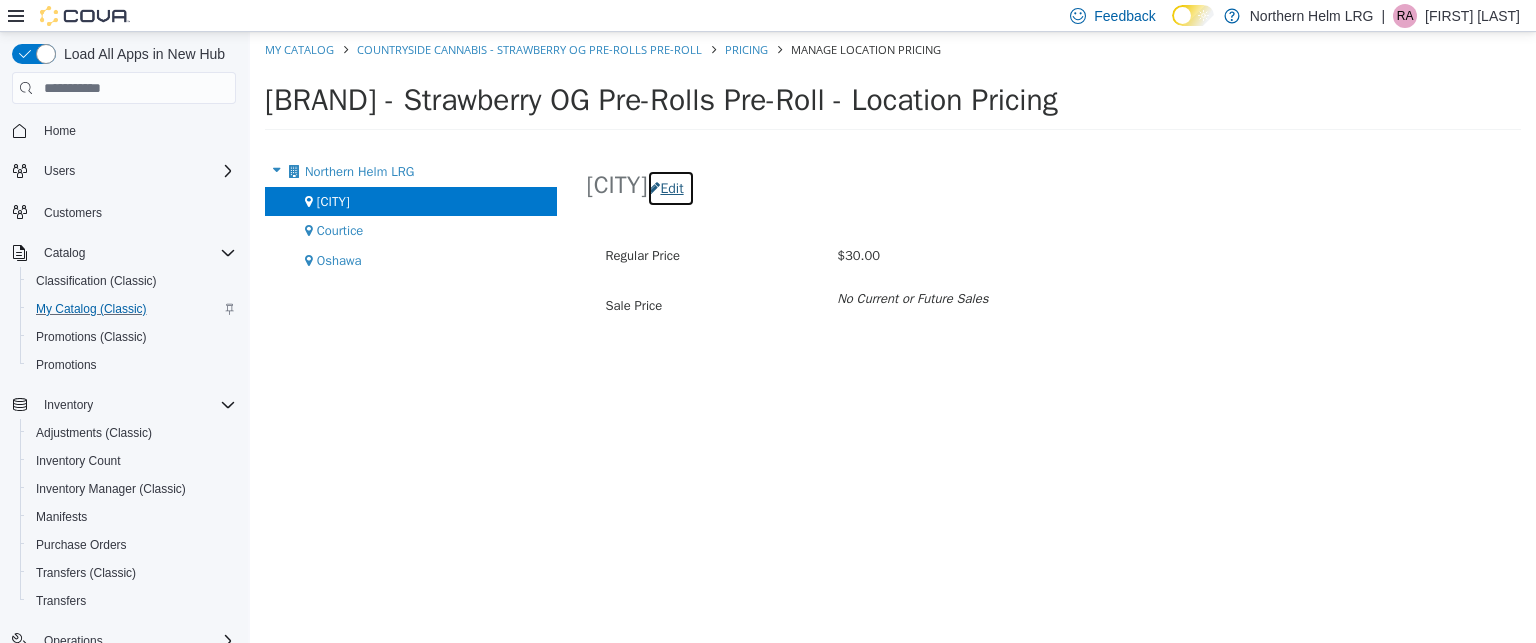 click on "Edit" at bounding box center (670, 188) 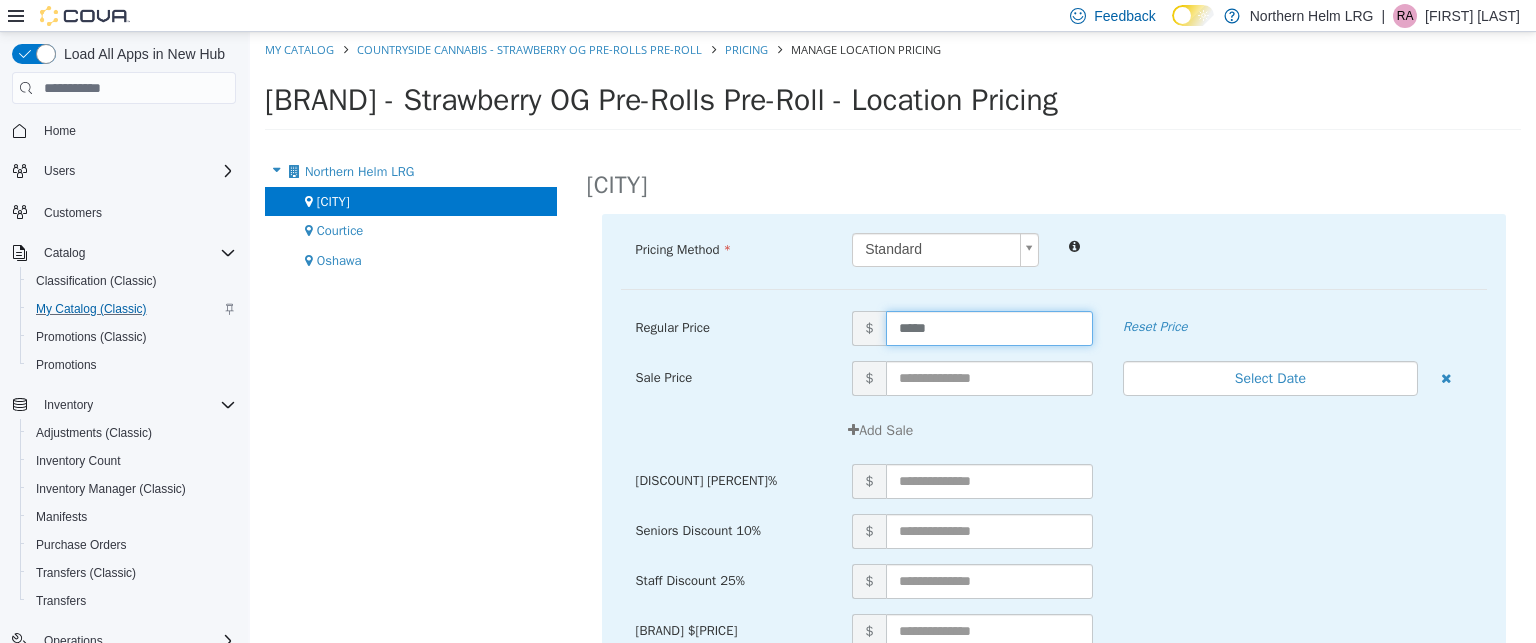 click on "*****" at bounding box center (989, 328) 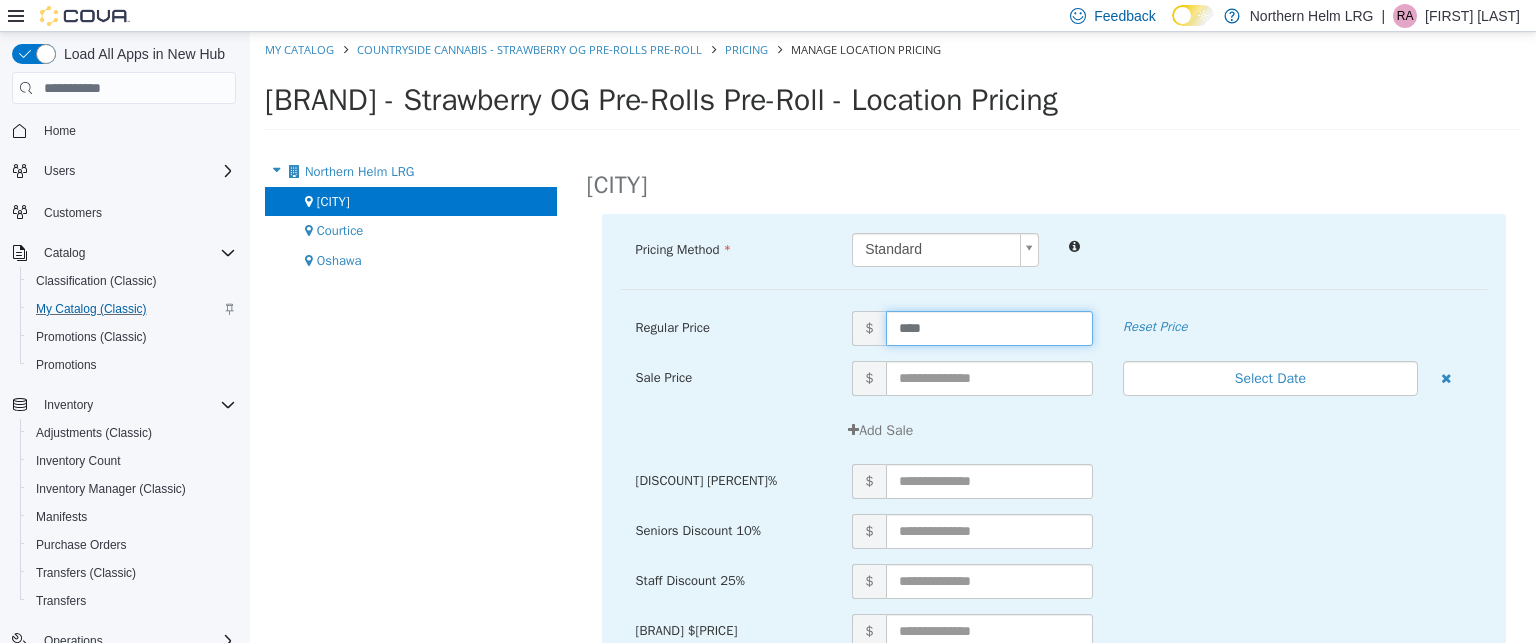 type on "*****" 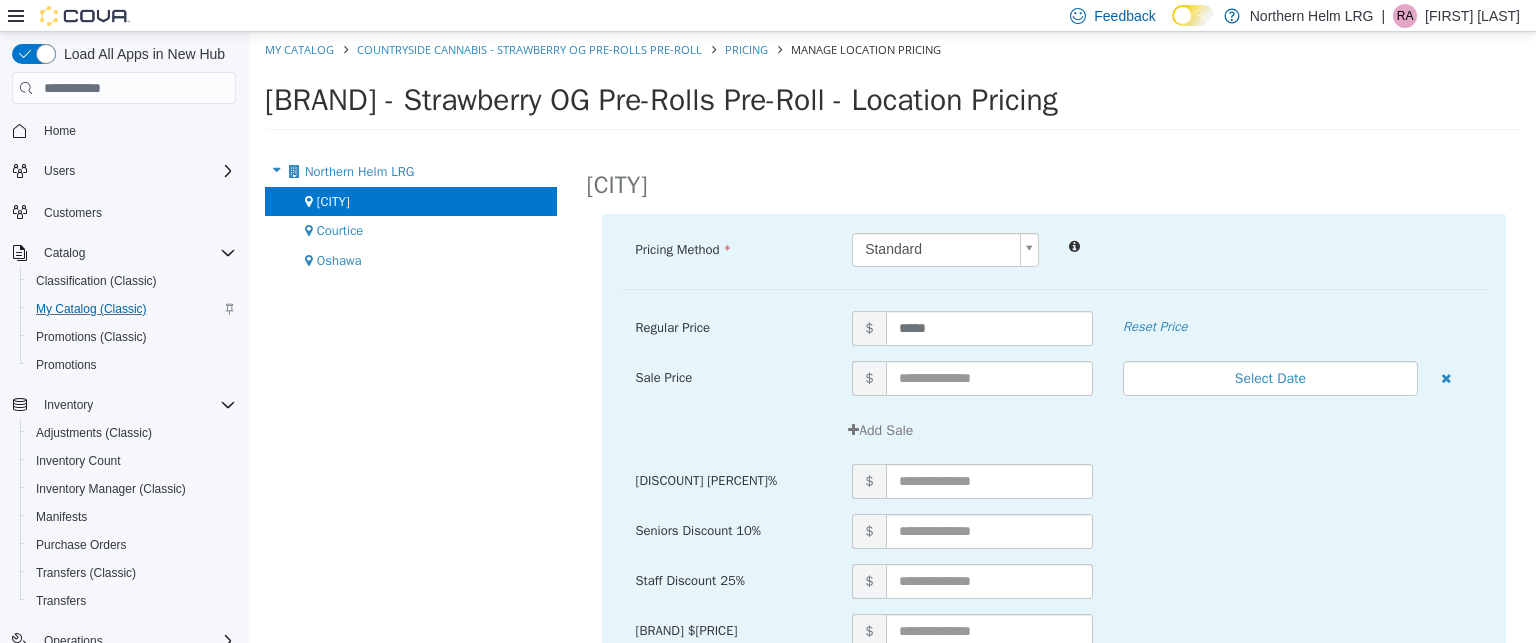click on "[DISCOUNT] [PERCENT]% $[PRICE]" at bounding box center (1054, 481) 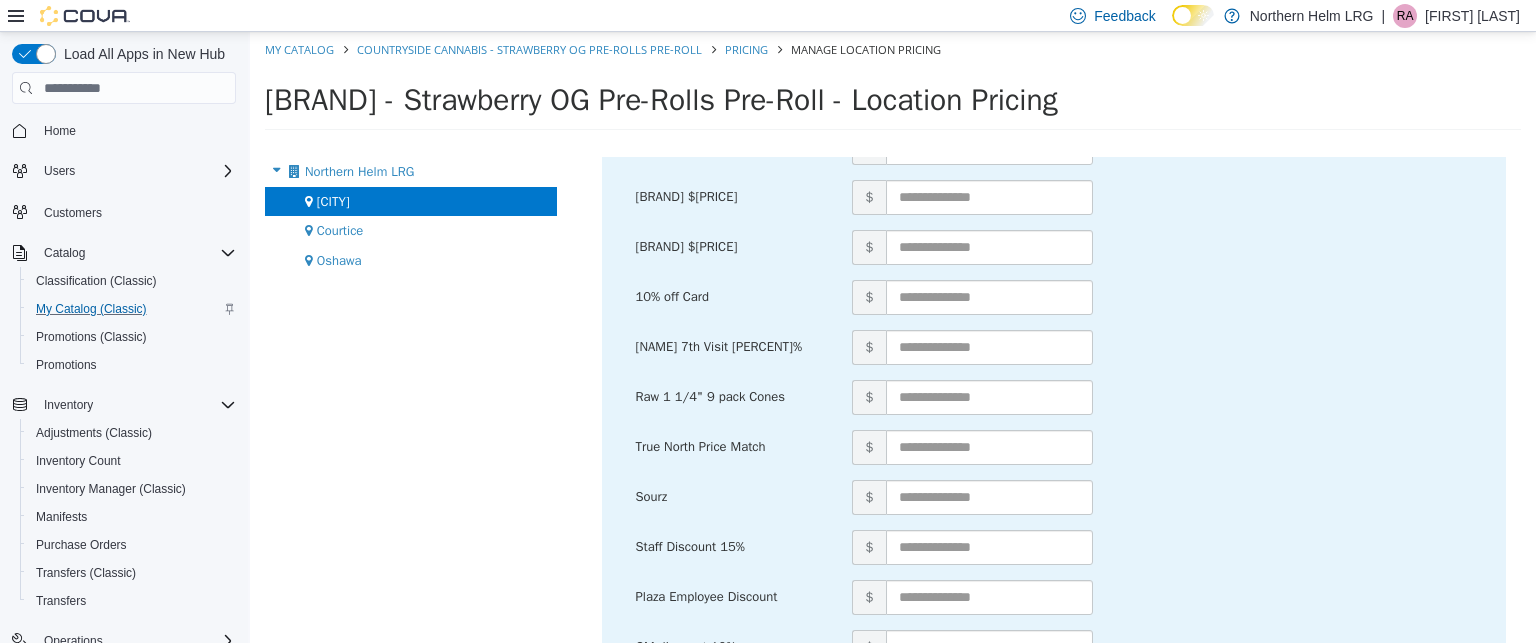 scroll, scrollTop: 587, scrollLeft: 0, axis: vertical 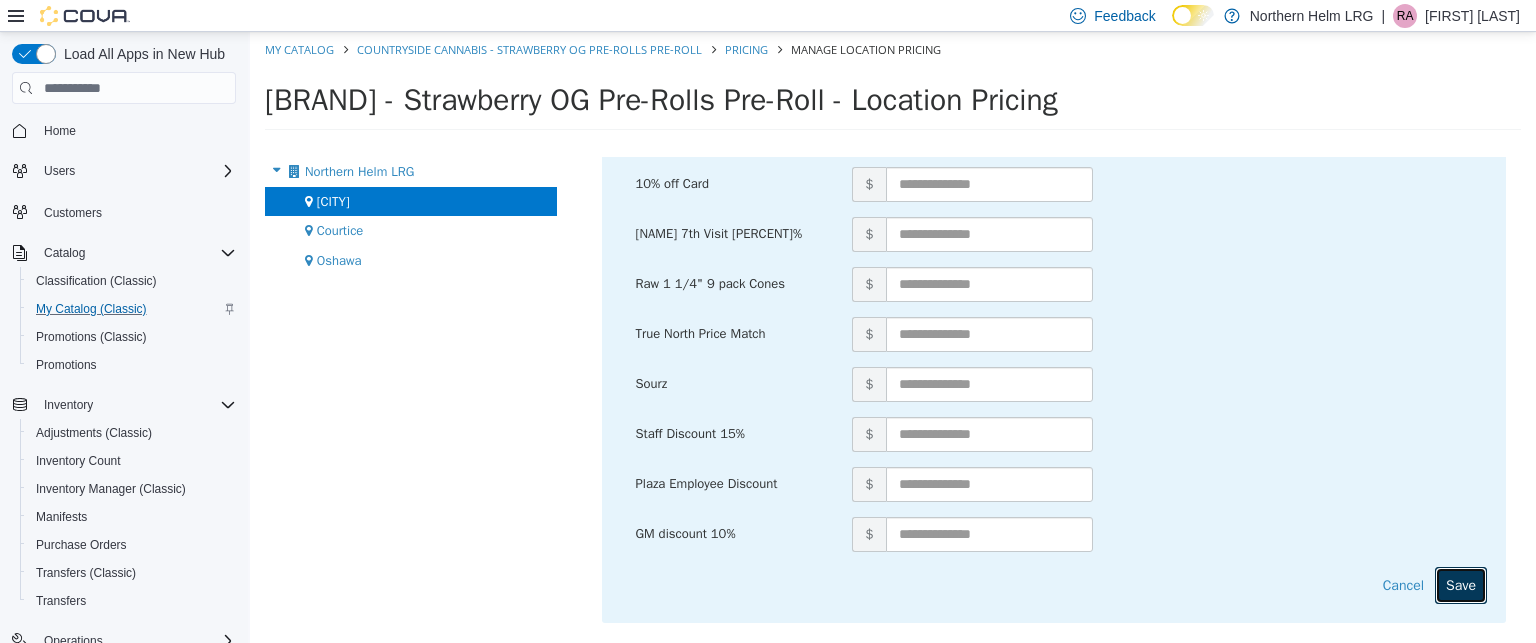 click on "Save" at bounding box center (1461, 585) 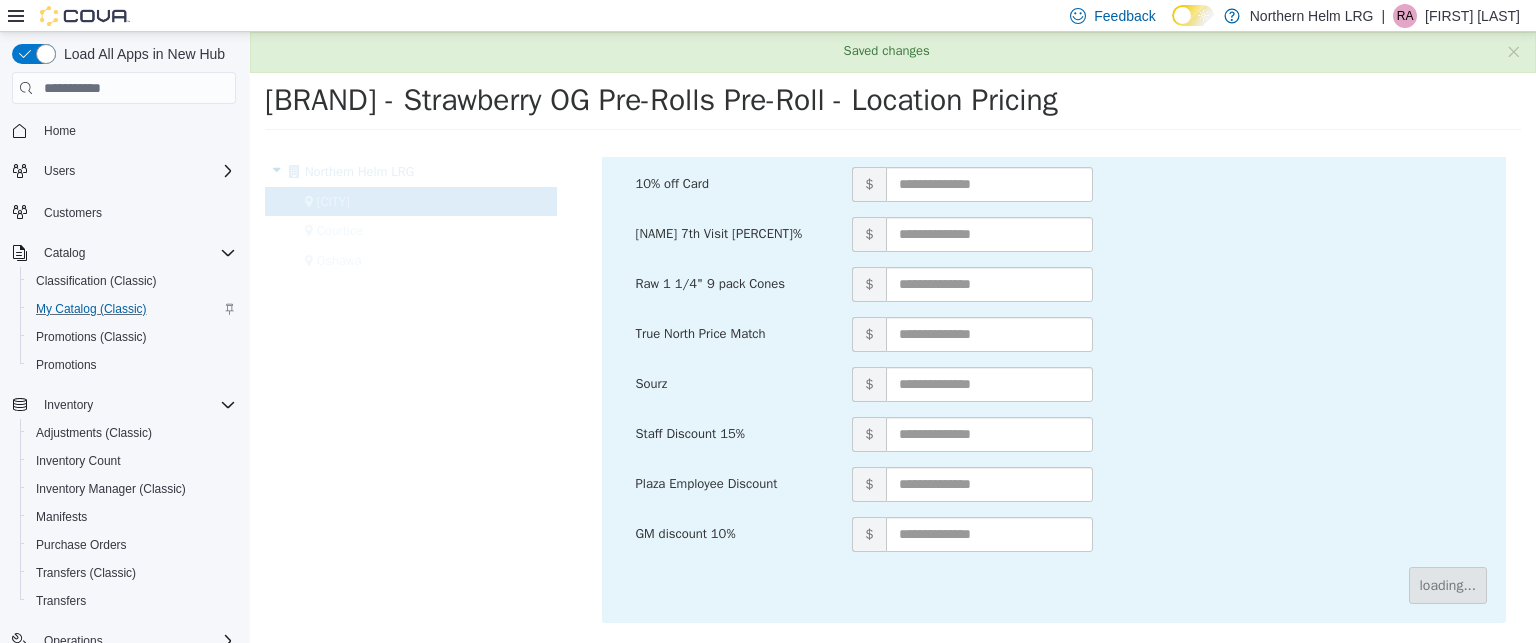 scroll, scrollTop: 0, scrollLeft: 0, axis: both 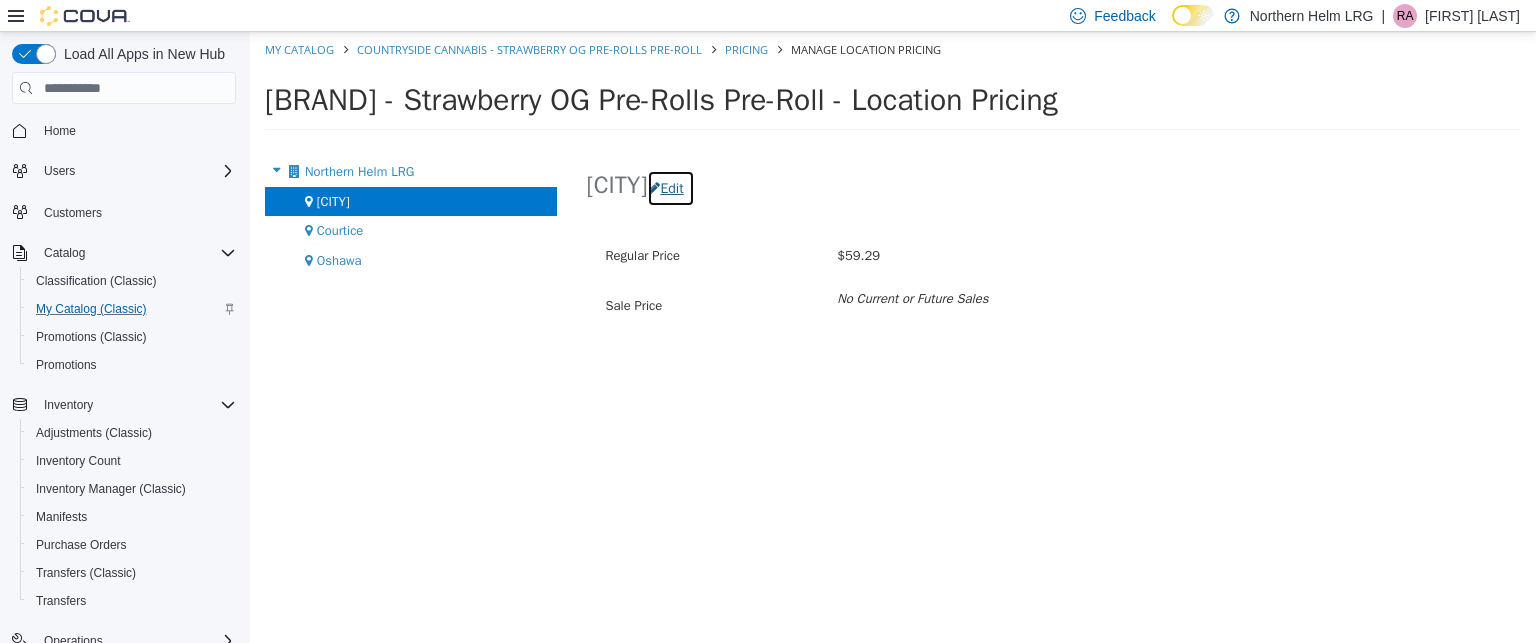 click on "Edit" at bounding box center [670, 188] 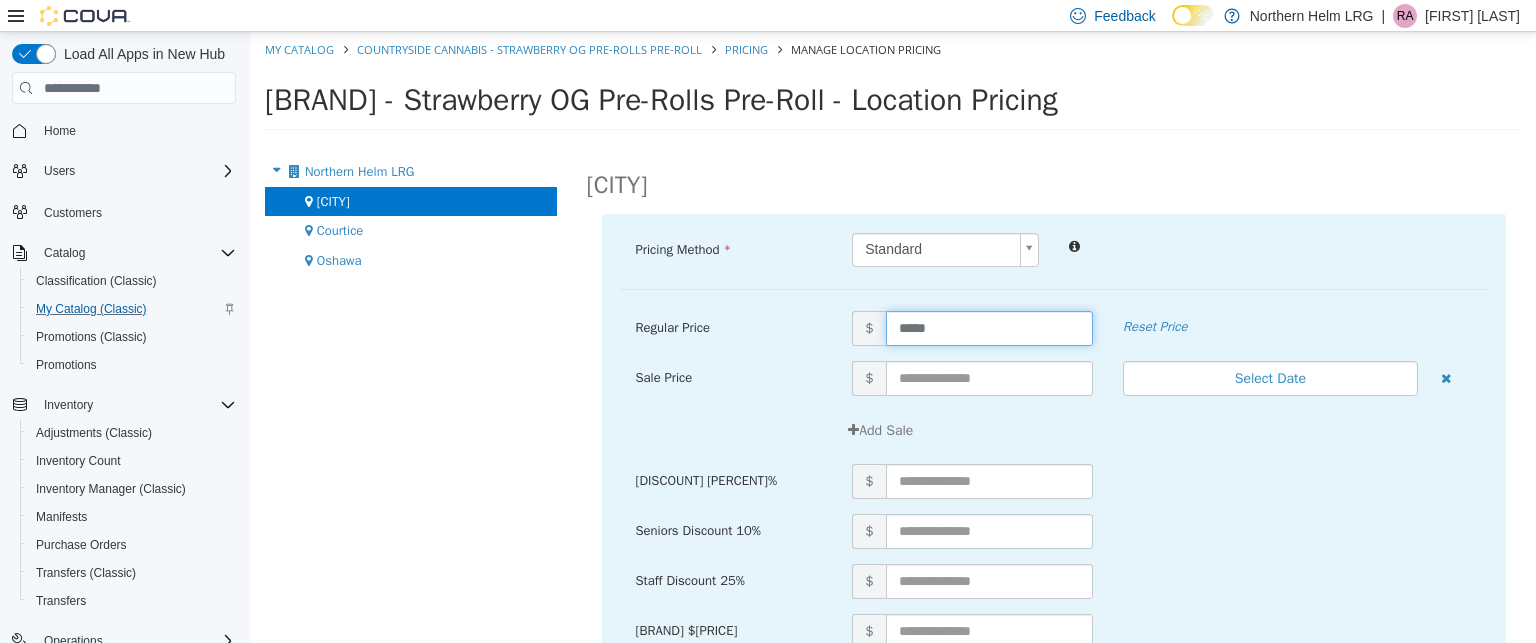 click on "*****" at bounding box center [989, 328] 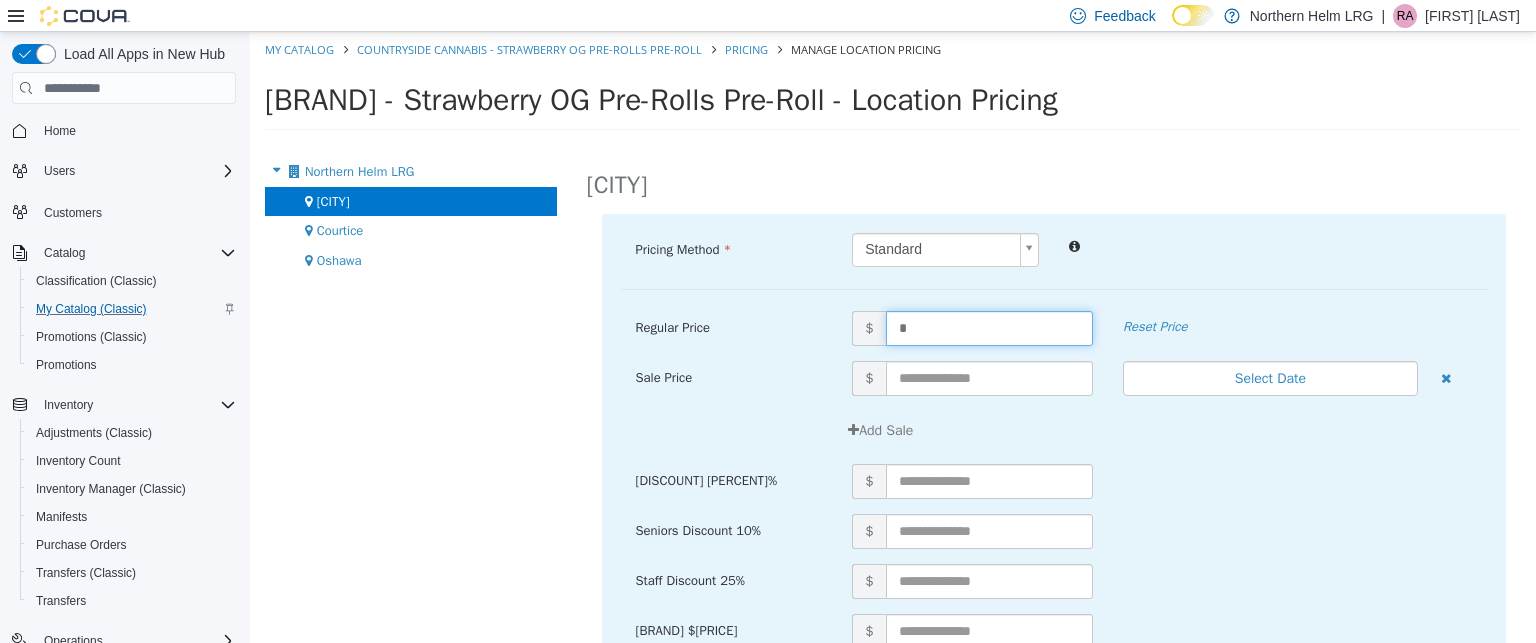 type on "**" 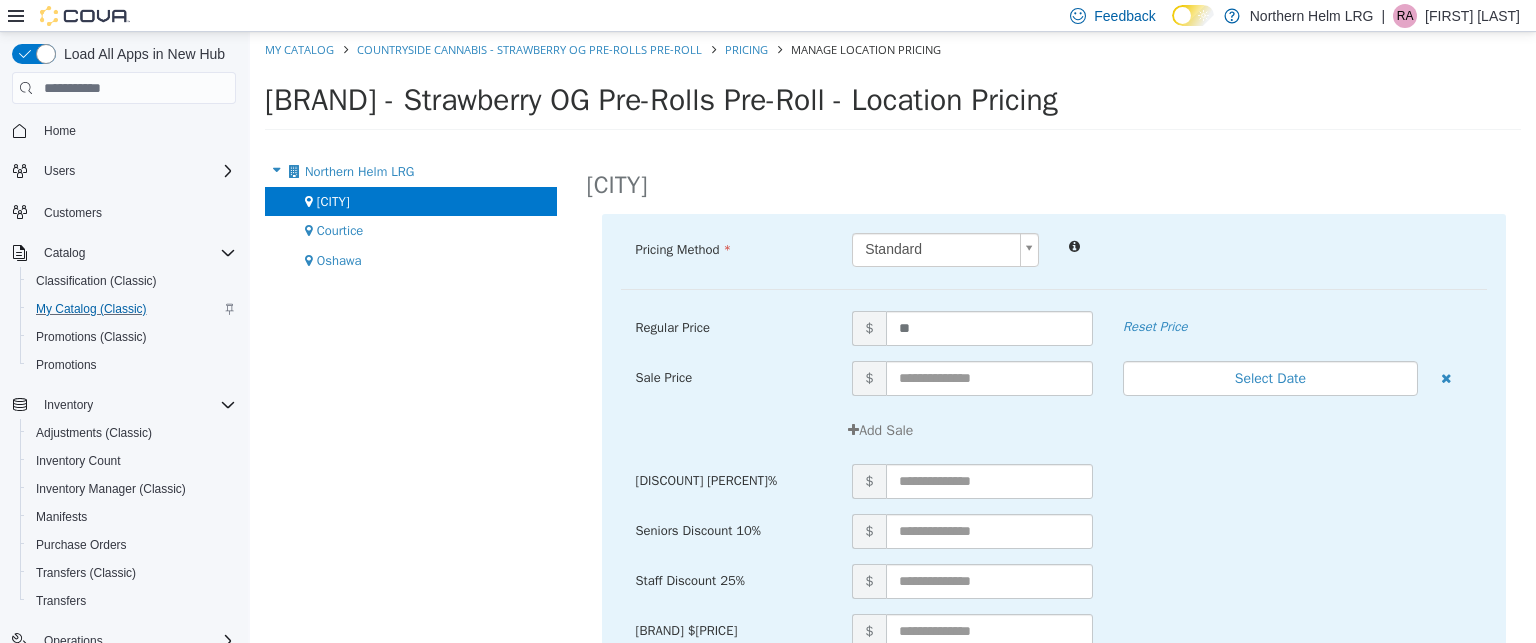 click on "$" at bounding box center [1162, 481] 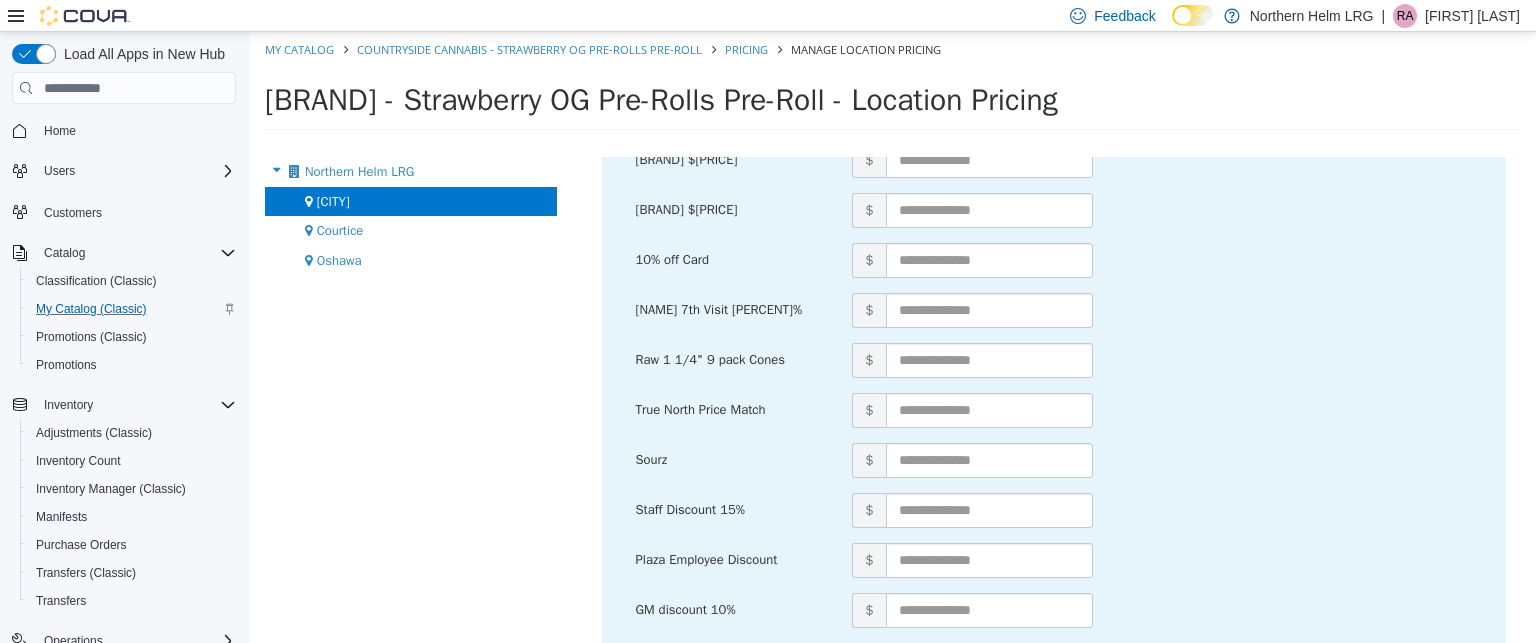 scroll, scrollTop: 587, scrollLeft: 0, axis: vertical 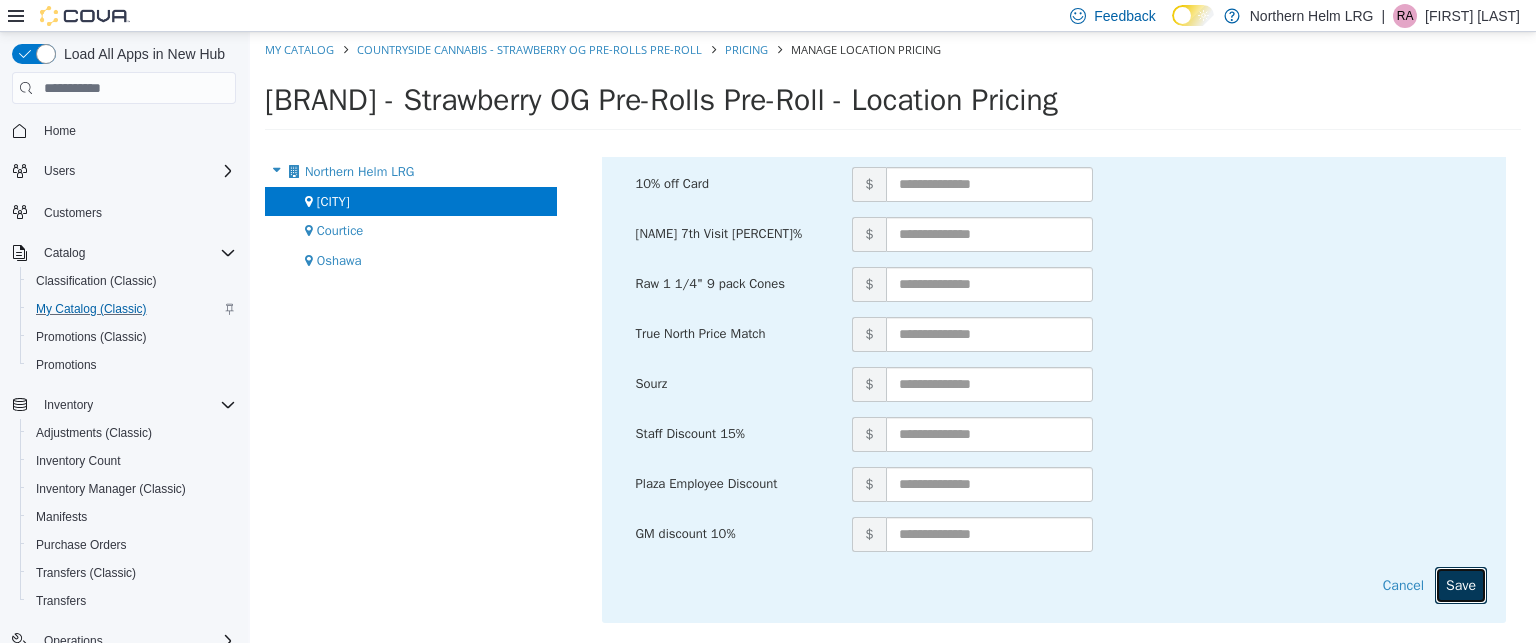 click on "Save" at bounding box center (1461, 585) 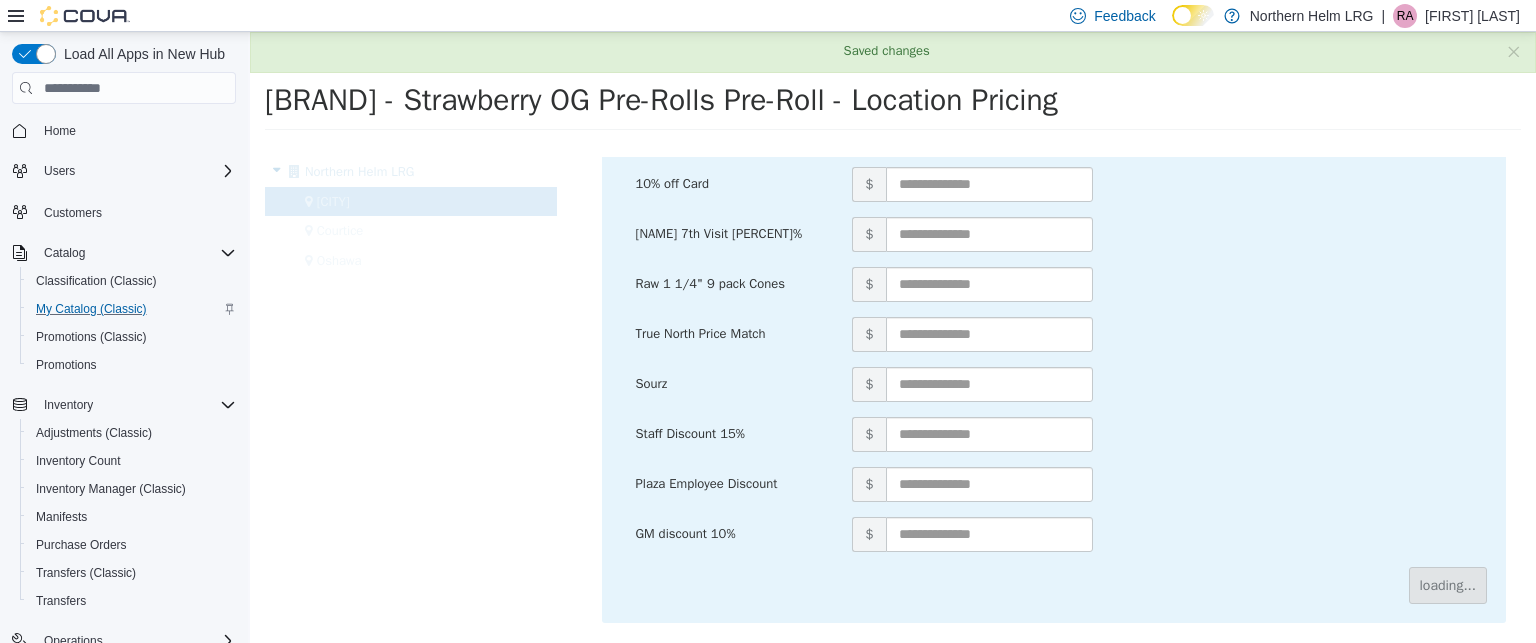 scroll, scrollTop: 0, scrollLeft: 0, axis: both 